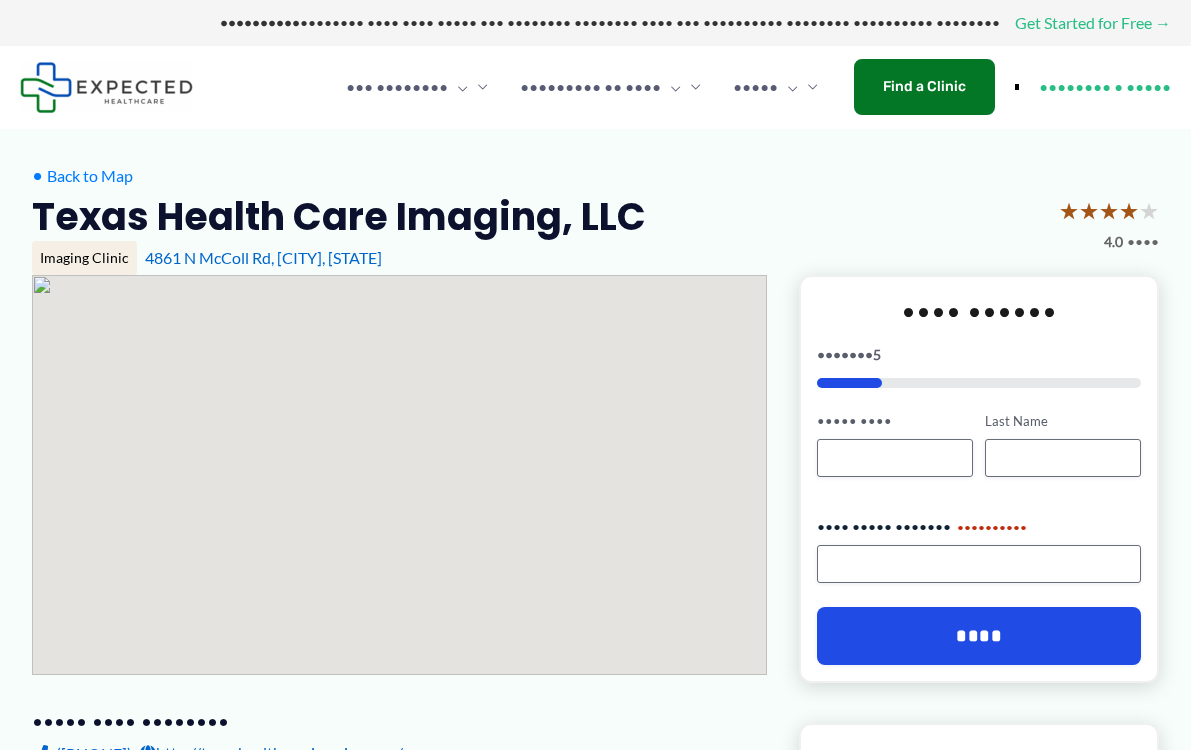 scroll, scrollTop: 0, scrollLeft: 0, axis: both 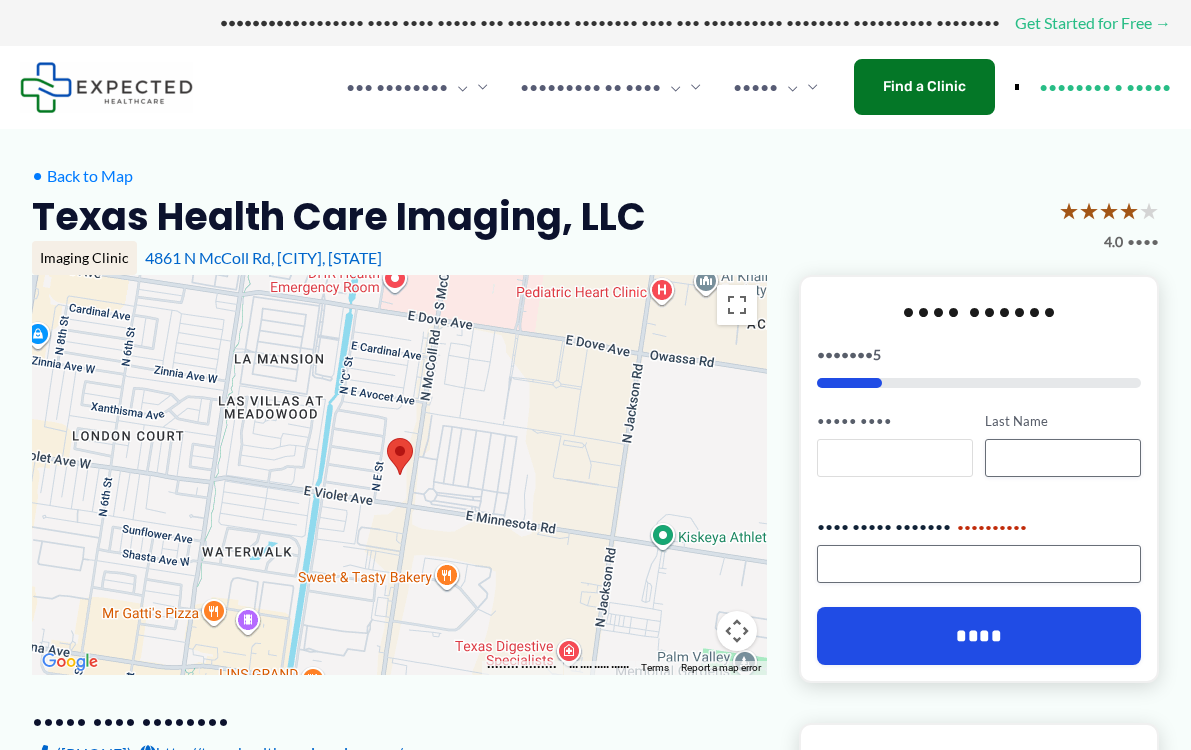click on "••••• ••••" at bounding box center [895, 458] 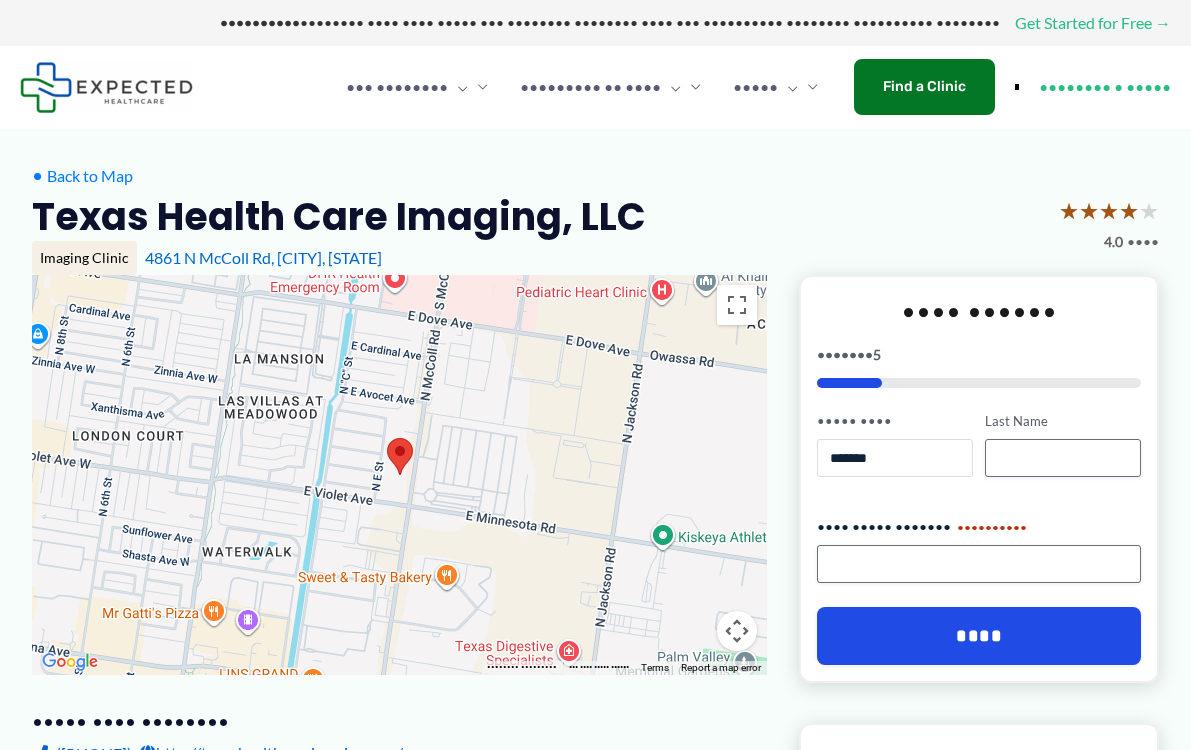 type on "•••••••" 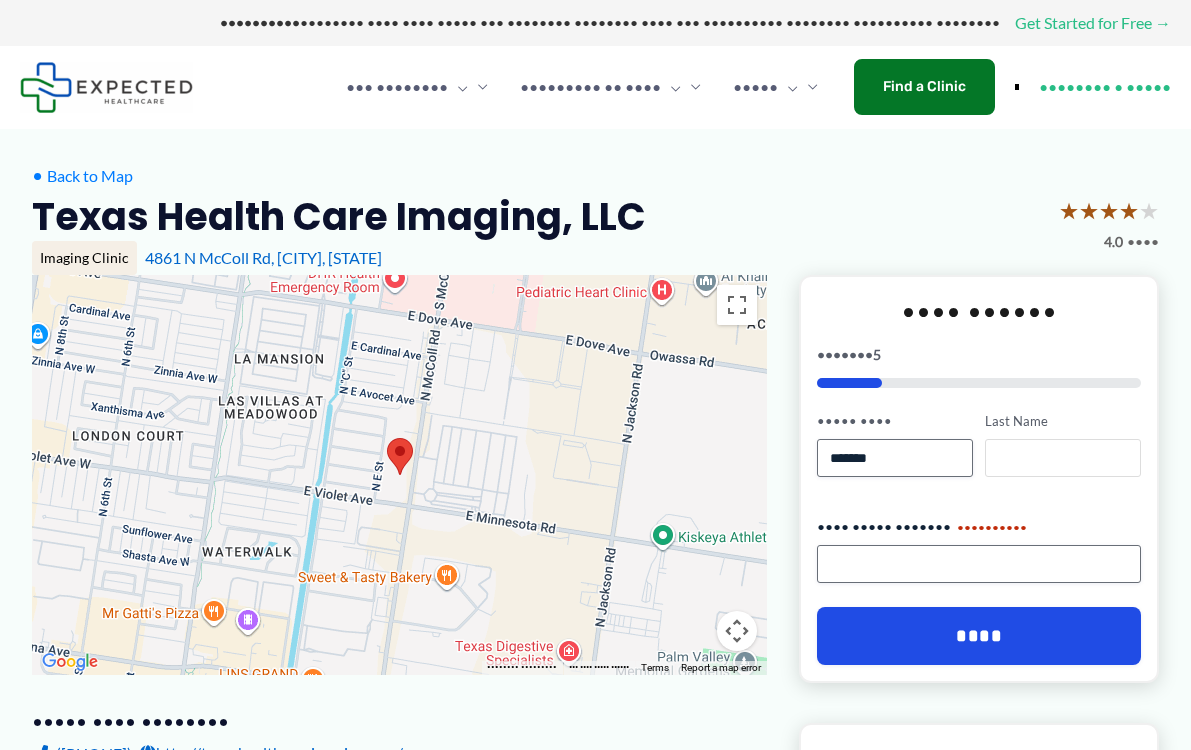 type on "********" 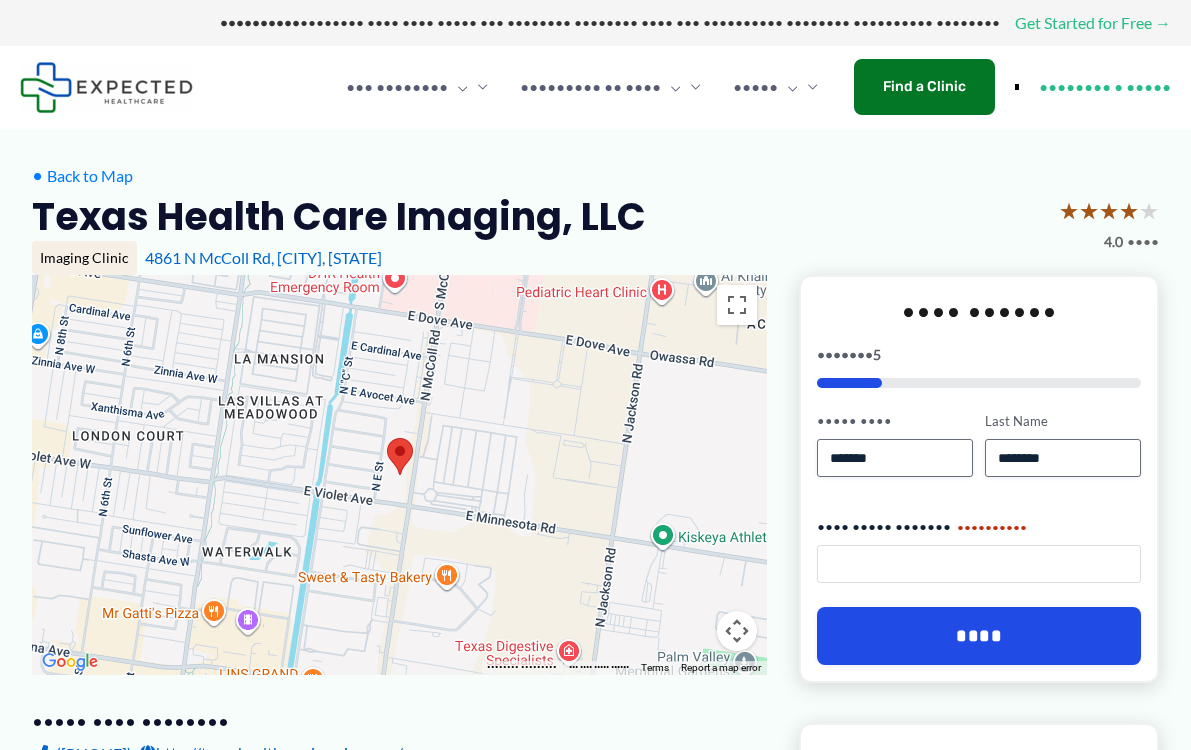 type on "**********" 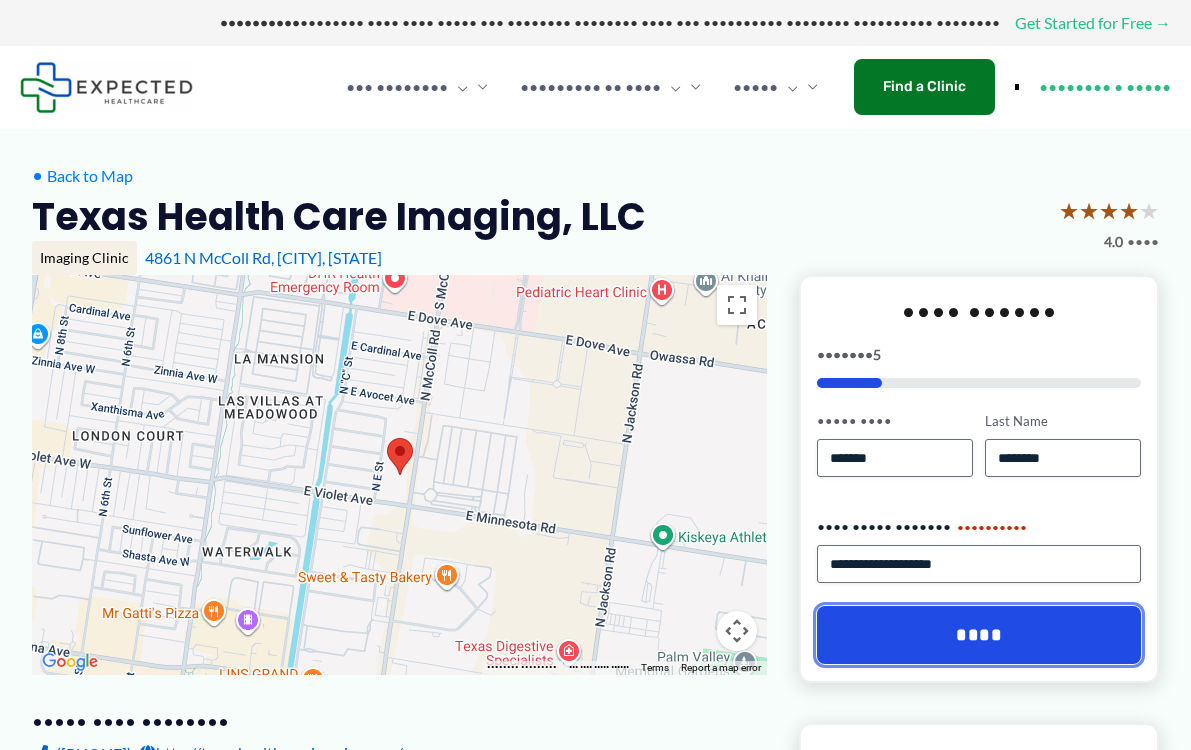 click on "••••" at bounding box center (979, 635) 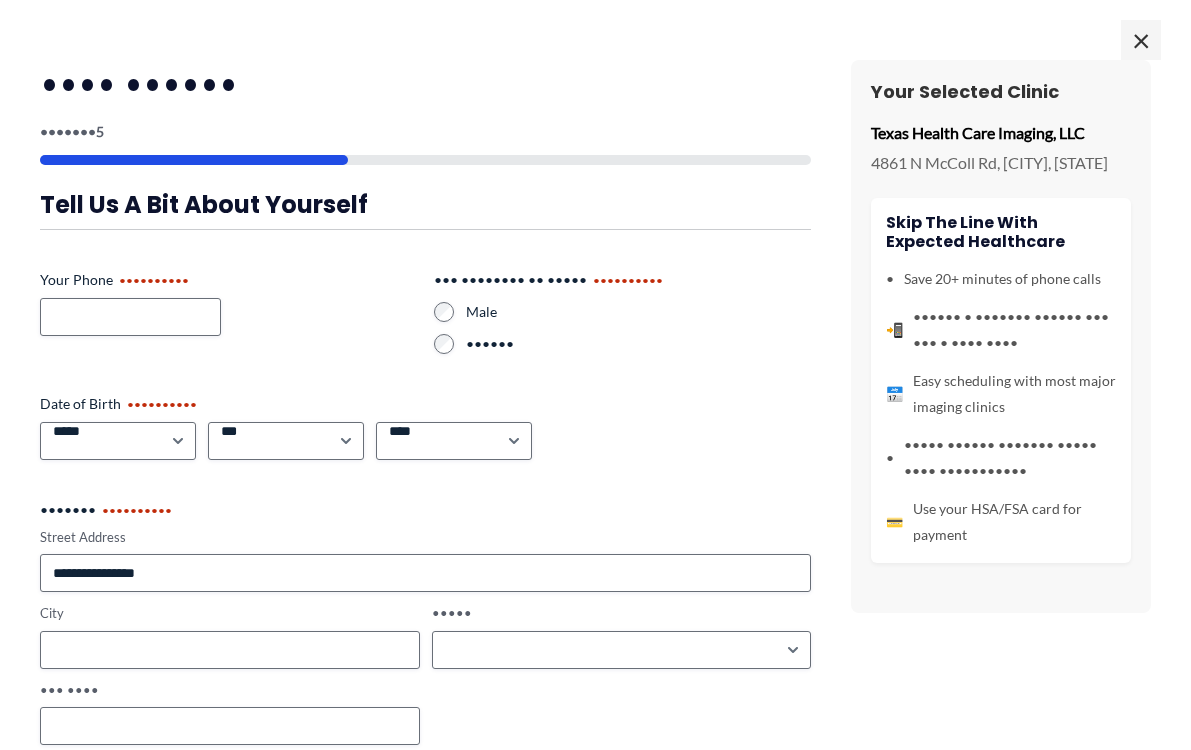 scroll, scrollTop: 0, scrollLeft: 0, axis: both 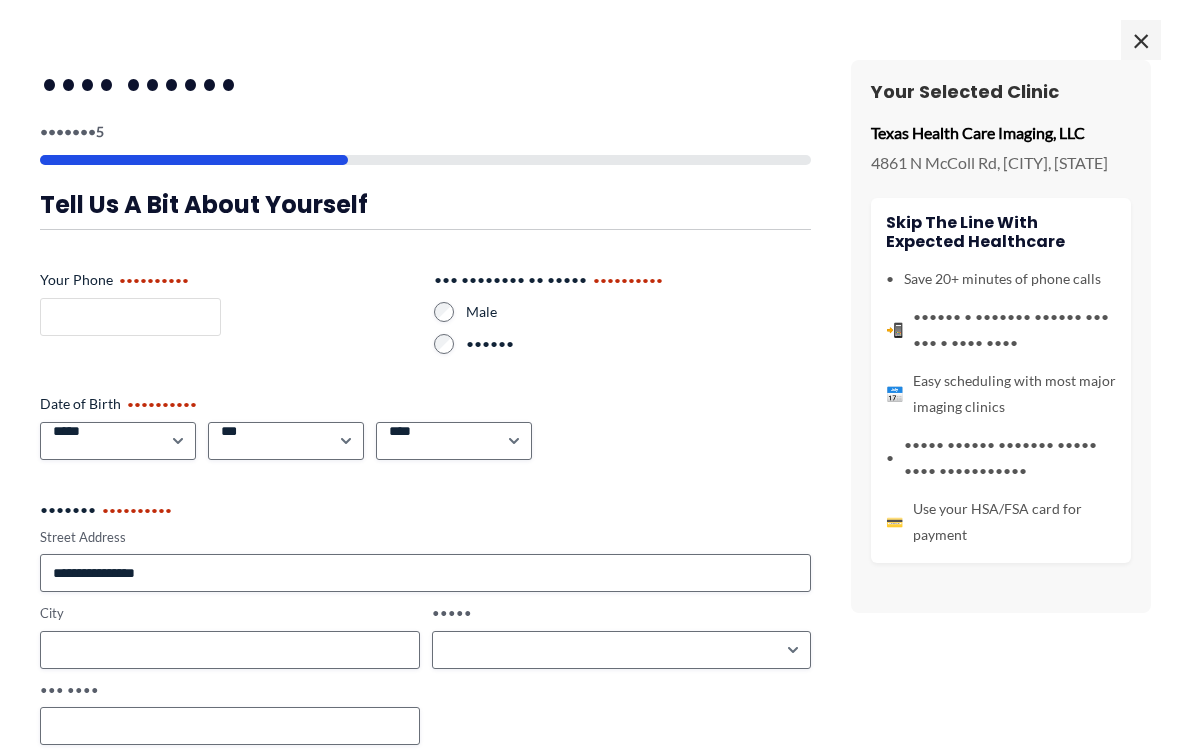 click on "Your Phone (Required)" at bounding box center [130, 317] 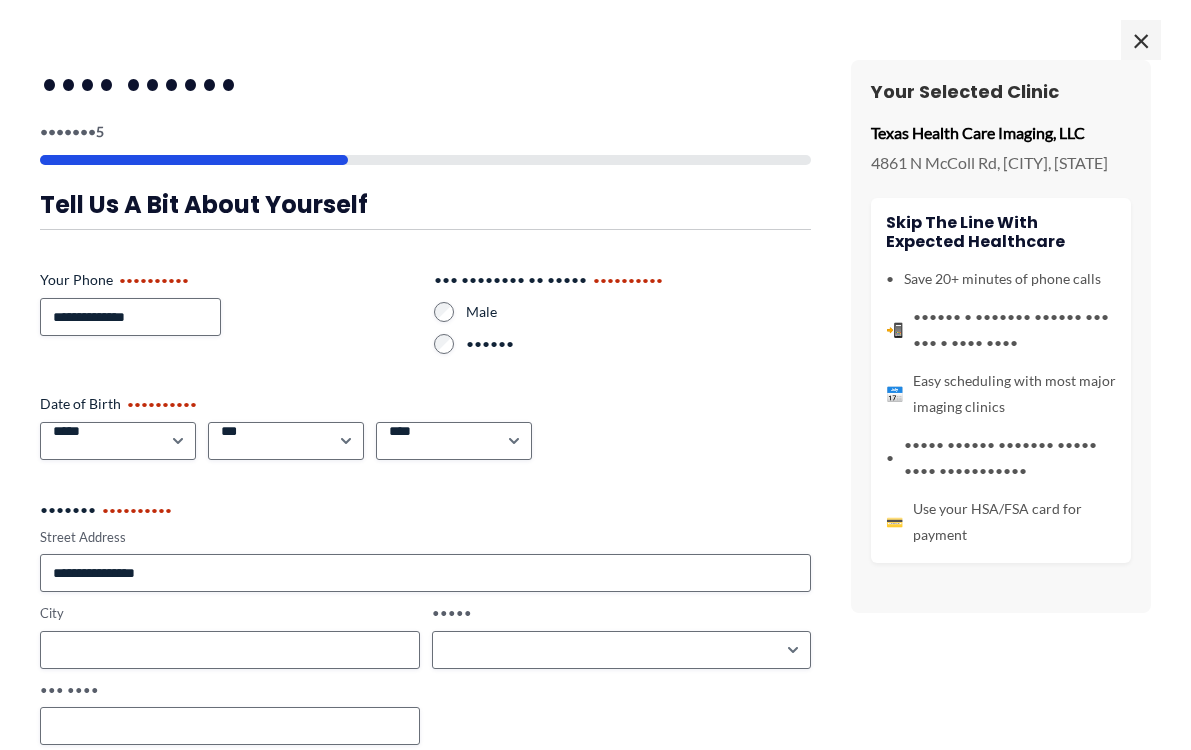 click on "••••••••••••••" at bounding box center (229, 317) 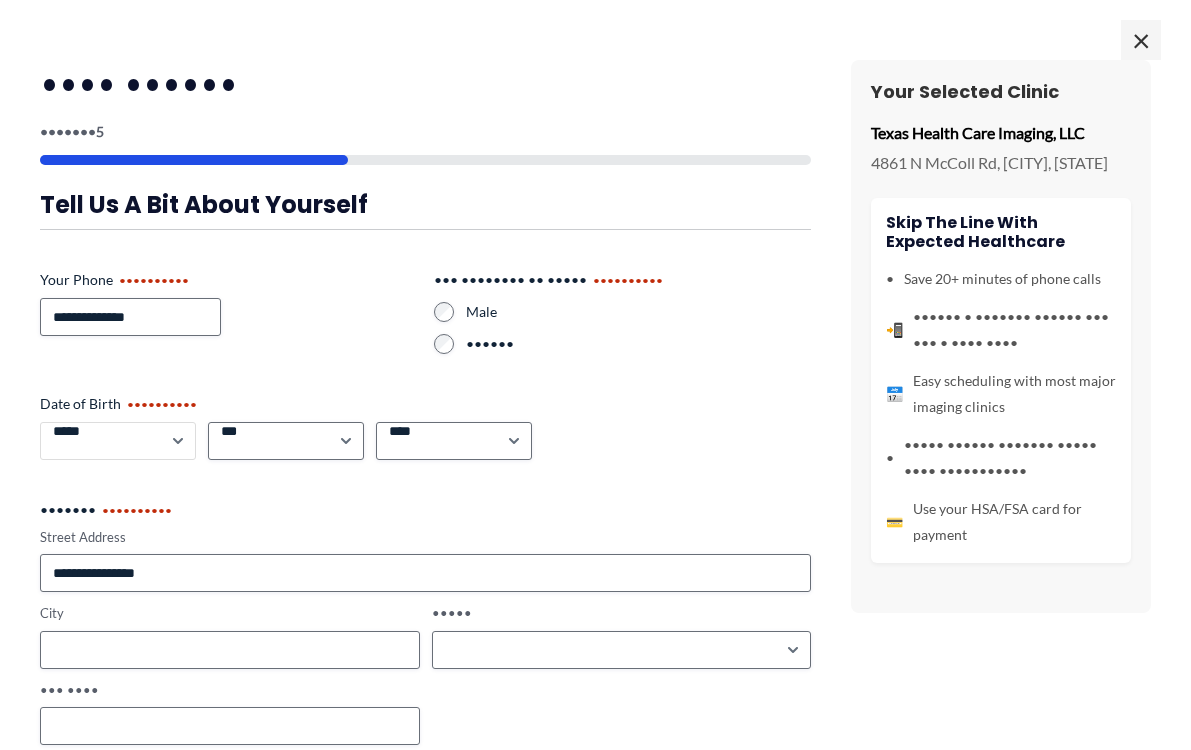 click on "***** * * * * * * * * * ** ** **" at bounding box center [118, 441] 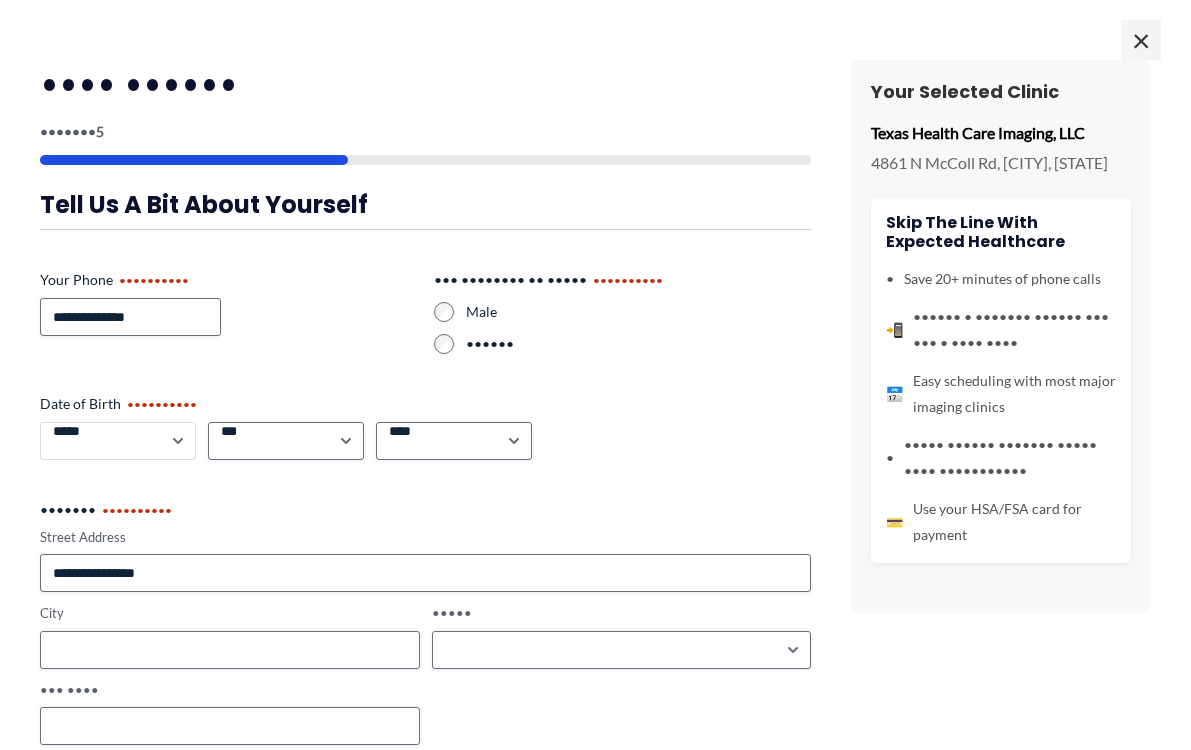 select on "*" 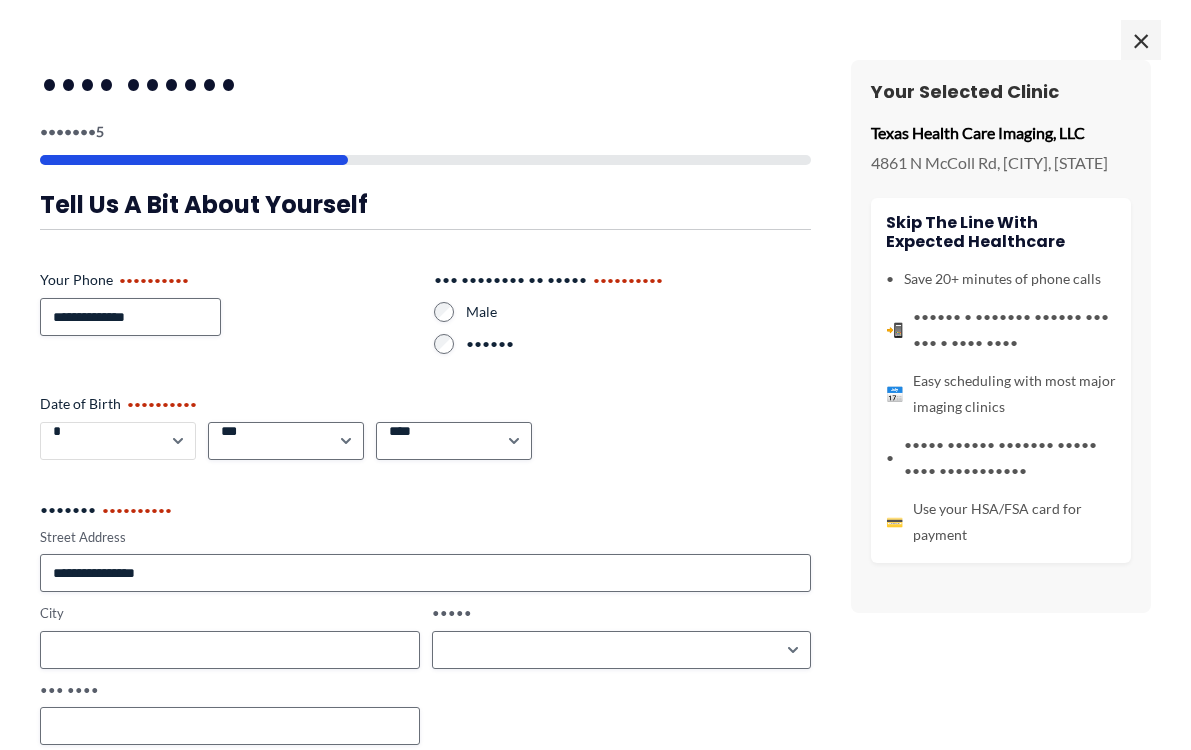 click on "***** * * * * * * * * * ** ** **" at bounding box center [118, 441] 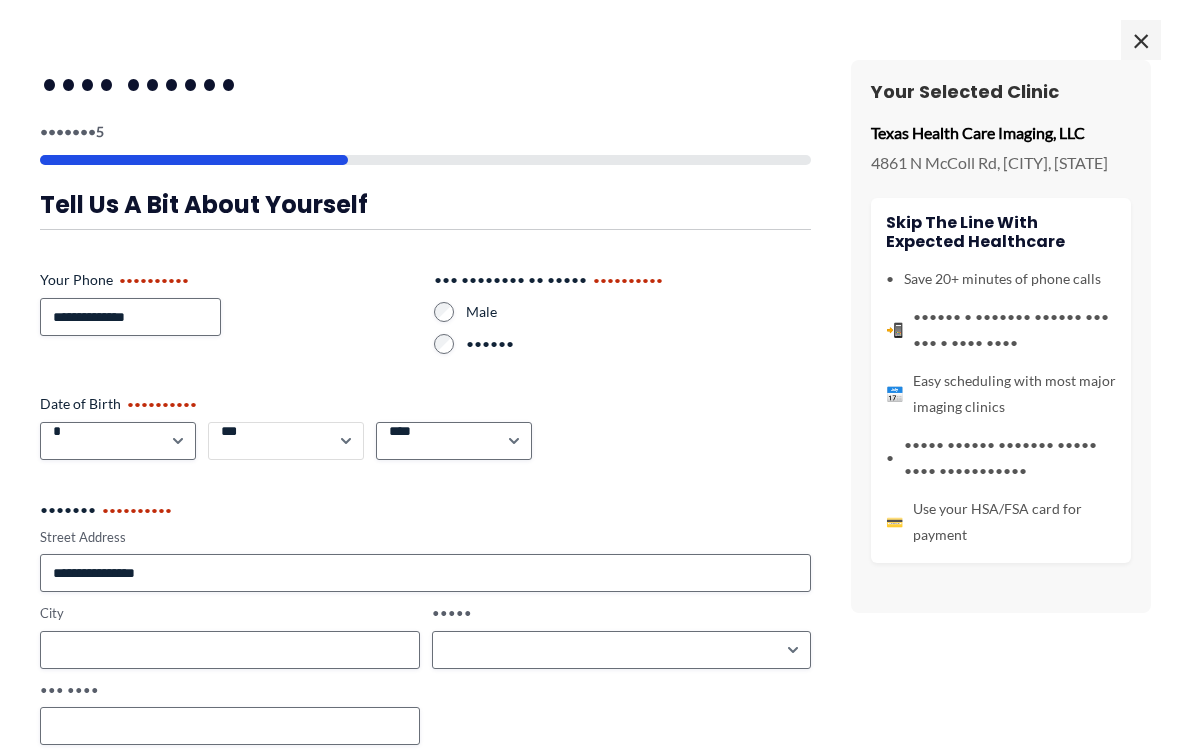 click on "••• • • • • • • • • • •• •• •• •• •• •• •• •• •• •• •• •• •• •• •• •• •• •• •• •• •• ••" at bounding box center (286, 441) 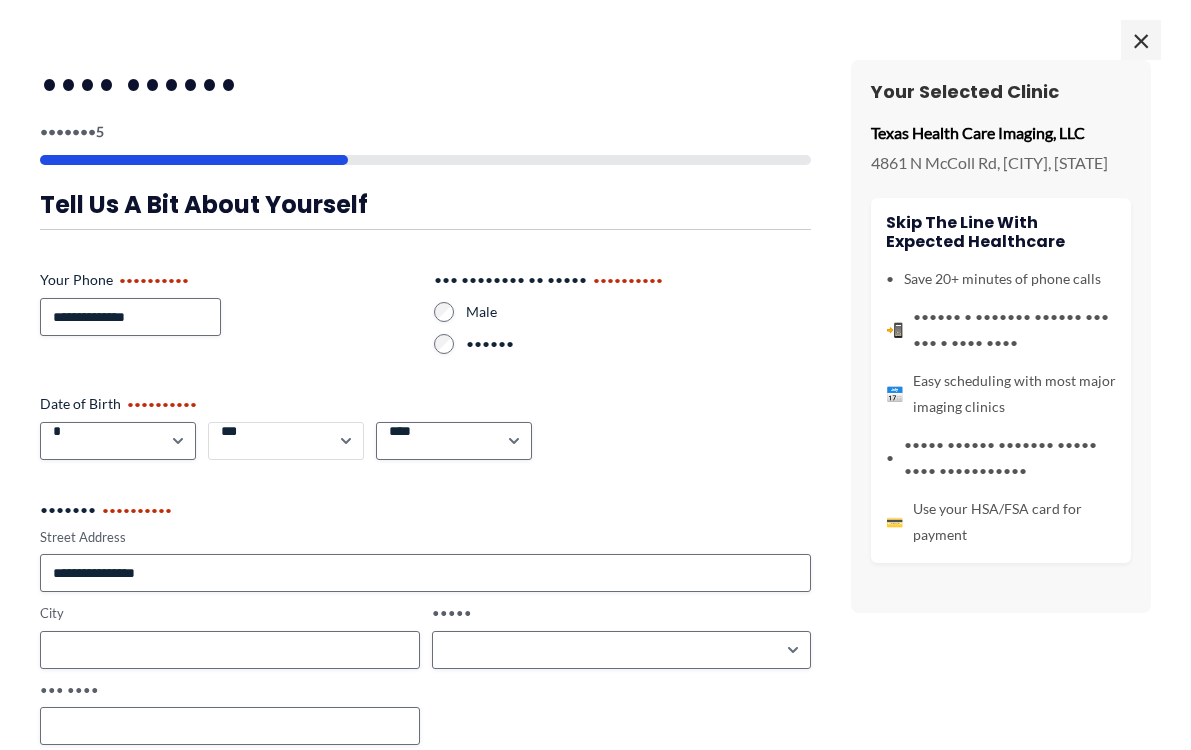 select on "••" 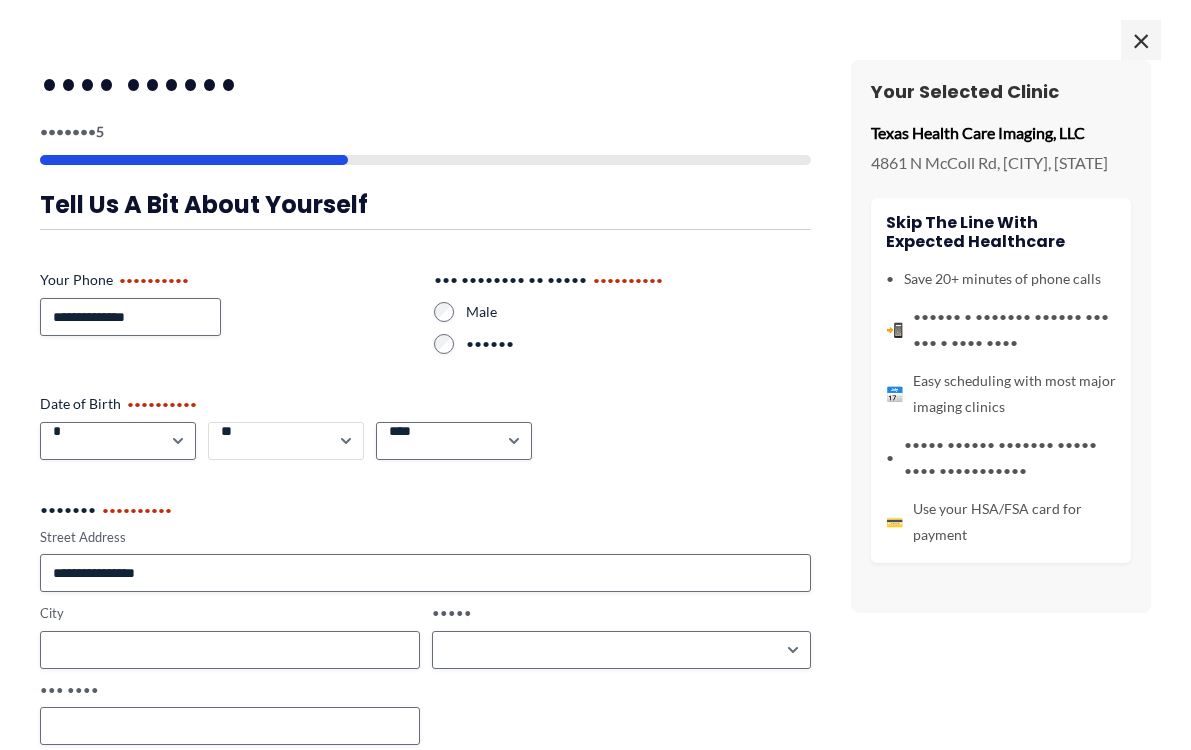 click on "••• • • • • • • • • • •• •• •• •• •• •• •• •• •• •• •• •• •• •• •• •• •• •• •• •• •• ••" at bounding box center [286, 441] 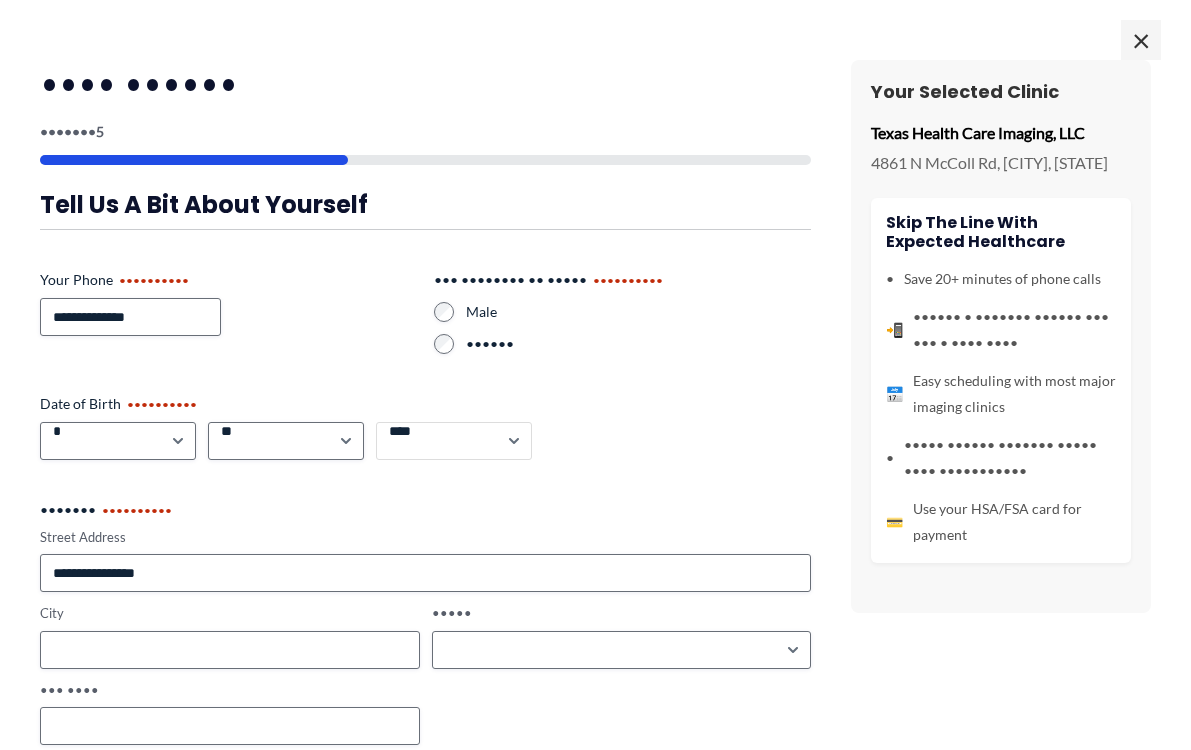 click on "•••• •••• •••• •••• •••• •••• •••• •••• •••• •••• •••• •••• •••• •••• •••• •••• •••• •••• •••• •••• •••• •••• •••• •••• •••• •••• •••• •••• •••• •••• •••• •••• •••• •••• •••• •••• •••• •••• •••• •••• •••• •••• •••• •••• •••• •••• •••• •••• •••• •••• •••• •••• •••• •••• •••• •••• •••• •••• •••• •••• •••• •••• •••• •••• •••• •••• •••• •••• •••• •••• •••• •••• •••• •••• •••• •••• •••• •••• •••• •••• •••• •••• •••• •••• •••• •••• •••• •••• •••• •••• •••• •••• •••• •••• •••• •••• •••• •••• •••• •••• •••• •••• •••• •••• •••• •••• •••• ••••" at bounding box center (454, 441) 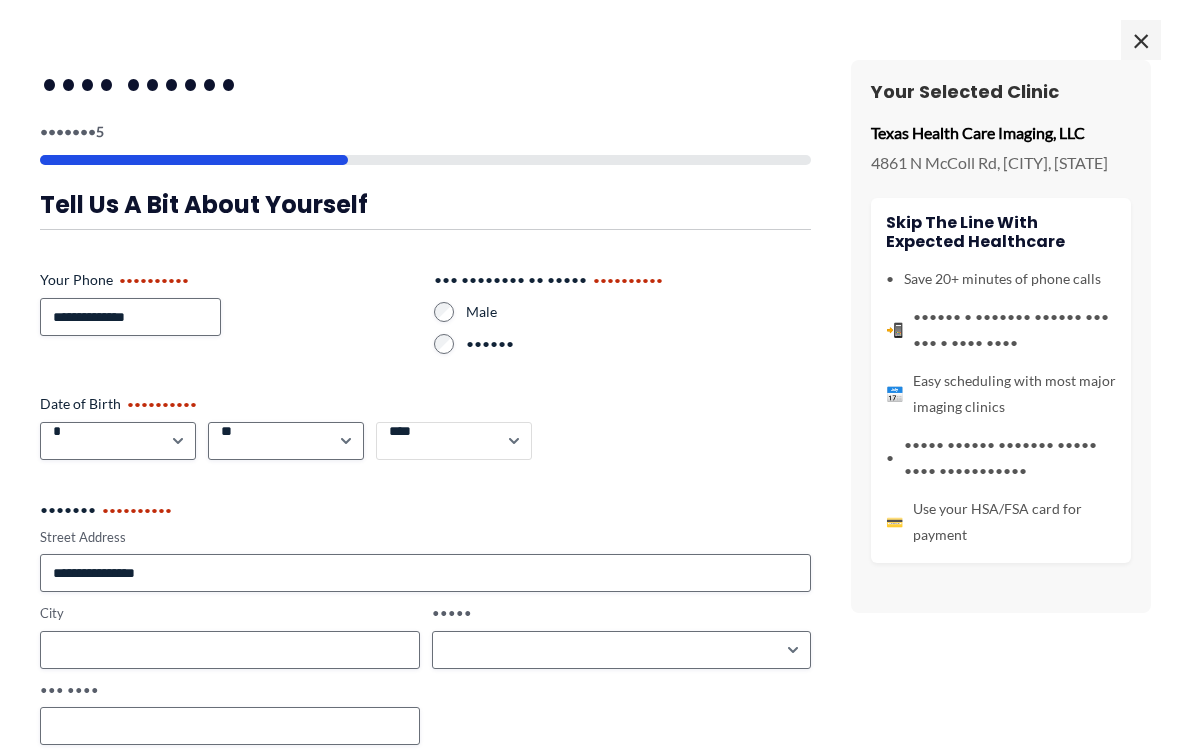 select on "••••" 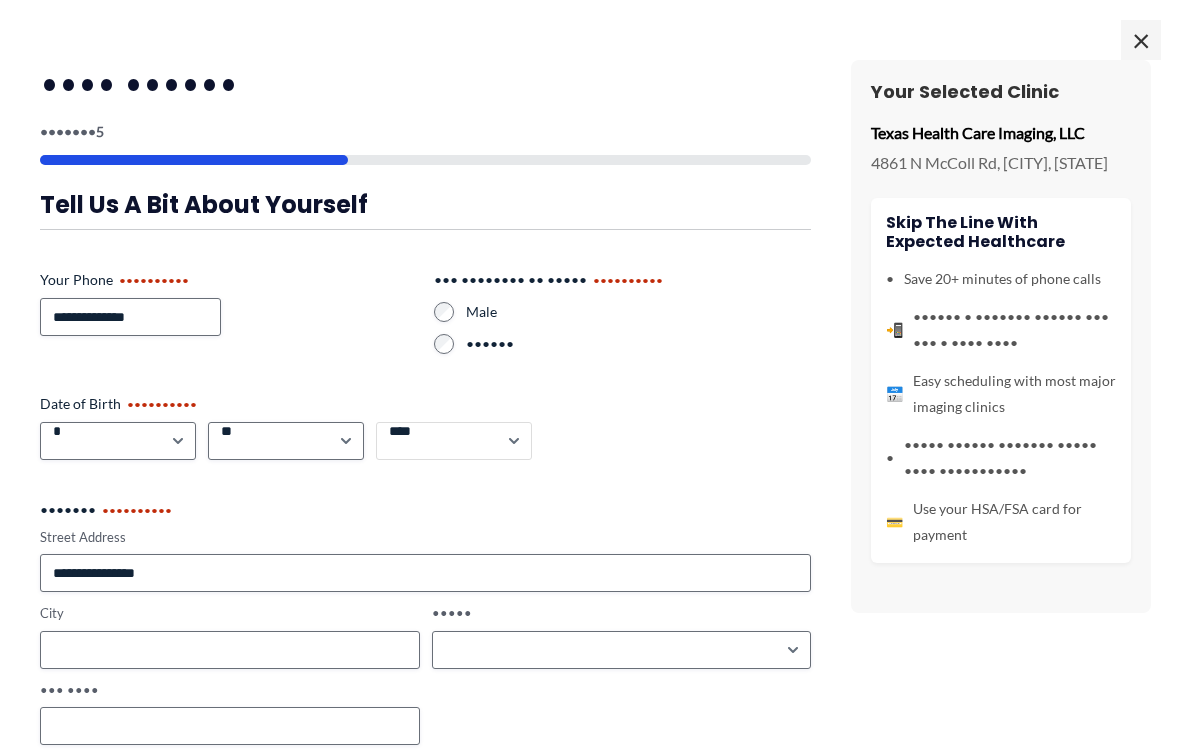 click on "•••• •••• •••• •••• •••• •••• •••• •••• •••• •••• •••• •••• •••• •••• •••• •••• •••• •••• •••• •••• •••• •••• •••• •••• •••• •••• •••• •••• •••• •••• •••• •••• •••• •••• •••• •••• •••• •••• •••• •••• •••• •••• •••• •••• •••• •••• •••• •••• •••• •••• •••• •••• •••• •••• •••• •••• •••• •••• •••• •••• •••• •••• •••• •••• •••• •••• •••• •••• •••• •••• •••• •••• •••• •••• •••• •••• •••• •••• •••• •••• •••• •••• •••• •••• •••• •••• •••• •••• •••• •••• •••• •••• •••• •••• •••• •••• •••• •••• •••• •••• •••• •••• •••• •••• •••• •••• •••• ••••" at bounding box center [454, 441] 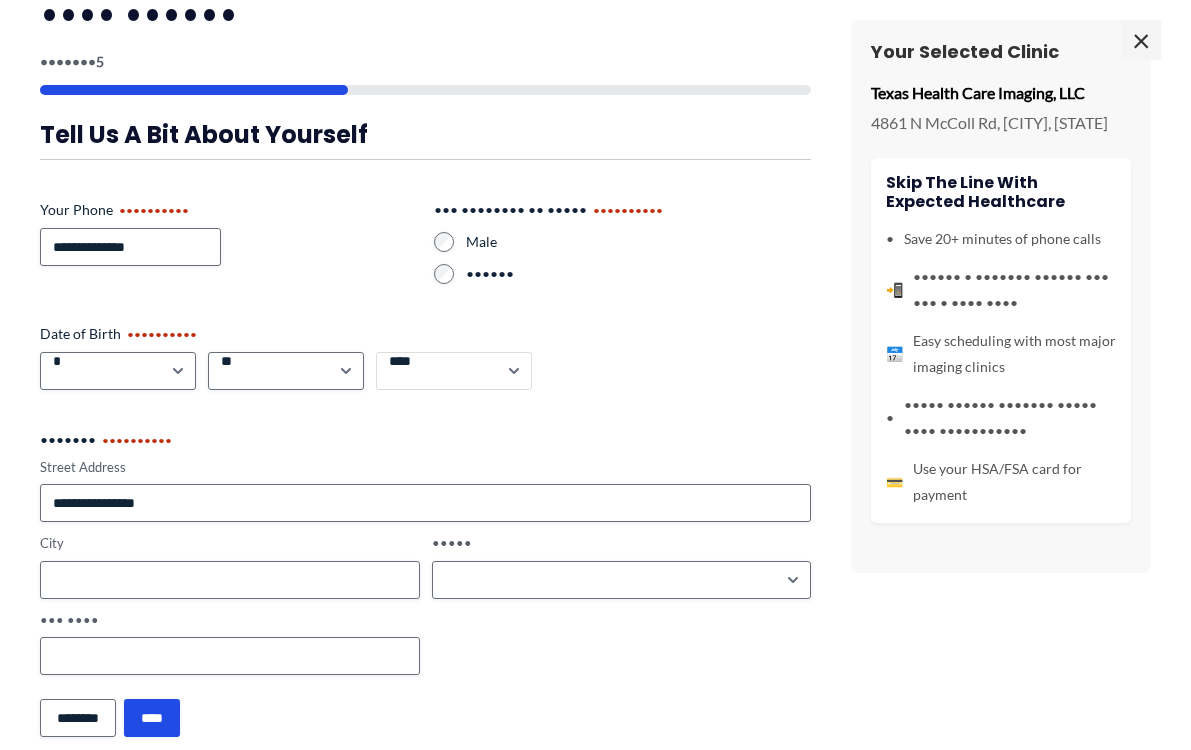 scroll, scrollTop: 97, scrollLeft: 0, axis: vertical 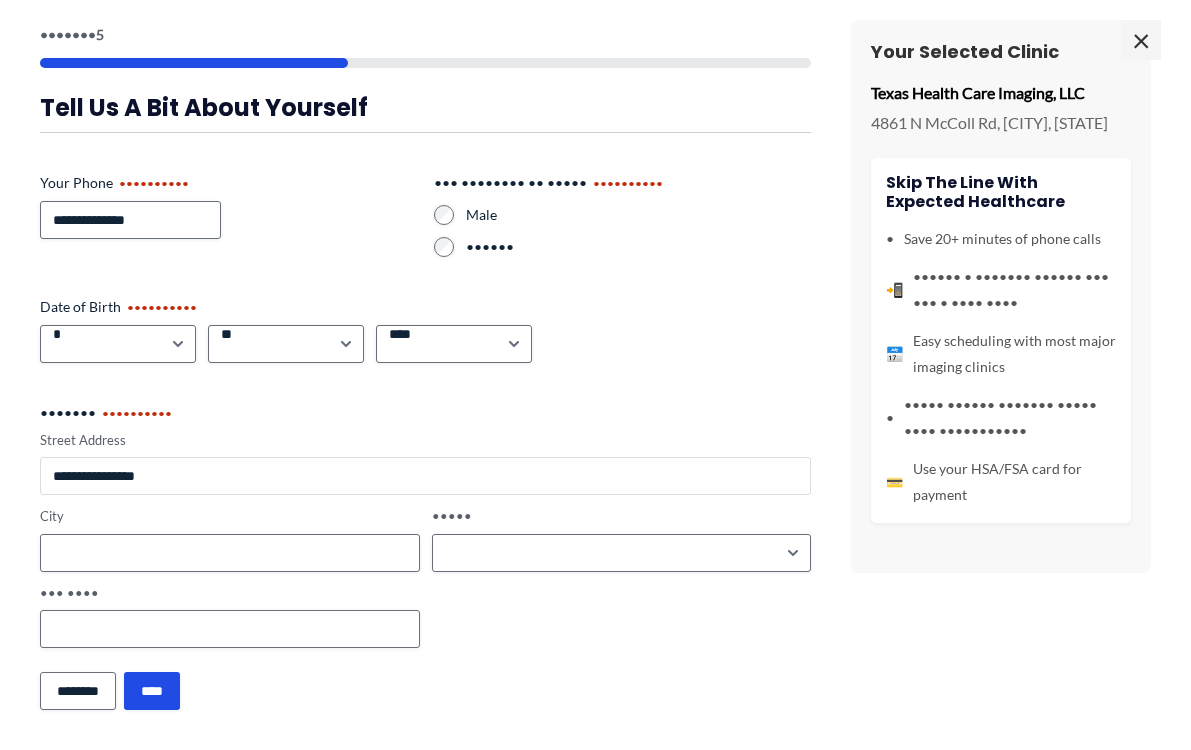 click on "Street Address" at bounding box center (425, 476) 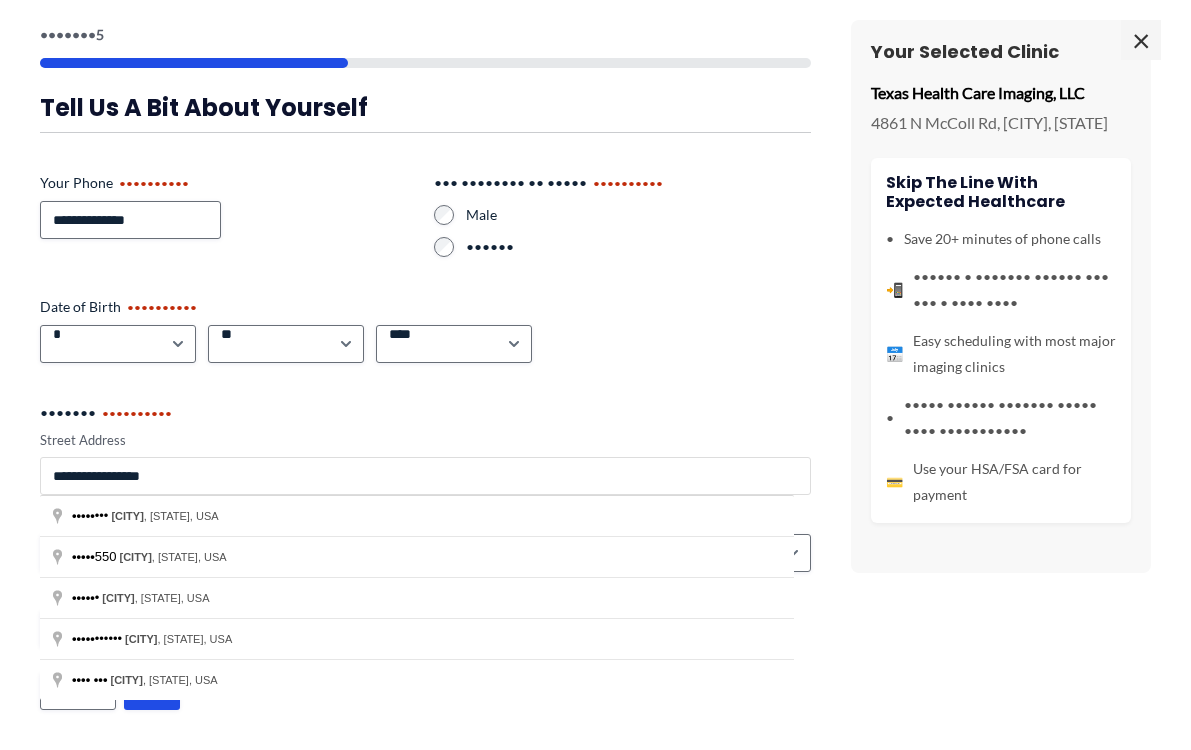 type on "•••••••••••••••••" 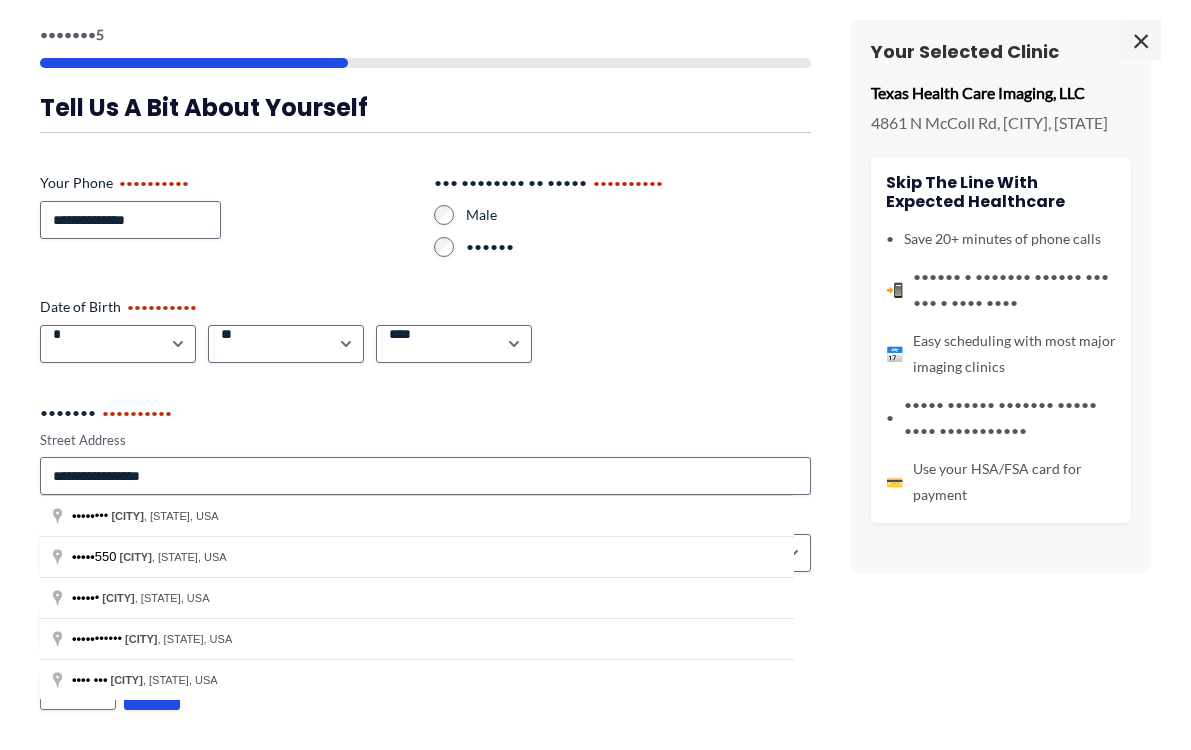 click on "•••• •• • ••• ••••• •••••••• •••• ••••• •••••••••• •••••••••••••• ••• •••••••• •• ••••• ••••••••••
••••
••••••
•••• •• ••••• •••••••••• ••••• ••••• • • • • • • • • • •• •• •• ••• ••• • • • • • • • • • •• •• •• •• •• •• •• •• •• •• •• •• •• •• •• •• •• •• •• •• •• •• •••• •••• •••• •••• •••• •••• •••• •••• •••• •••• •••• •••• •••• •••• •••• •••• •••• •••• •••• •••• •••• •••• •••• •••• •••• •••• •••• •••• •••• •••• •••• •••• •••• •••• •••• •••• •••• •••• •••• •••• •••• •••• •••• •••• •••• •••• •••• •••• •••• •••• •••• •••• •••• •••• •••• •••• •••• •••• •••• •••• •••• •••• •••• •••• •••• •••• •••• •••• •••• •••• •••• •••• •••• •••• •••• •••• •••• •••• •••• •••• •••• •••• •••• •••• •••• •••• •••• •••• •••• •••• •••• •••• •••• •••• •••• •••• •••• •••• •••• •••• •••• •••• •••• •••• •••• •••• •••• •••• •••• ••••••• ••••••••••
•••••• ••••••• ••••••••••••••••• •••• ••••• ••••••" at bounding box center (425, 370) 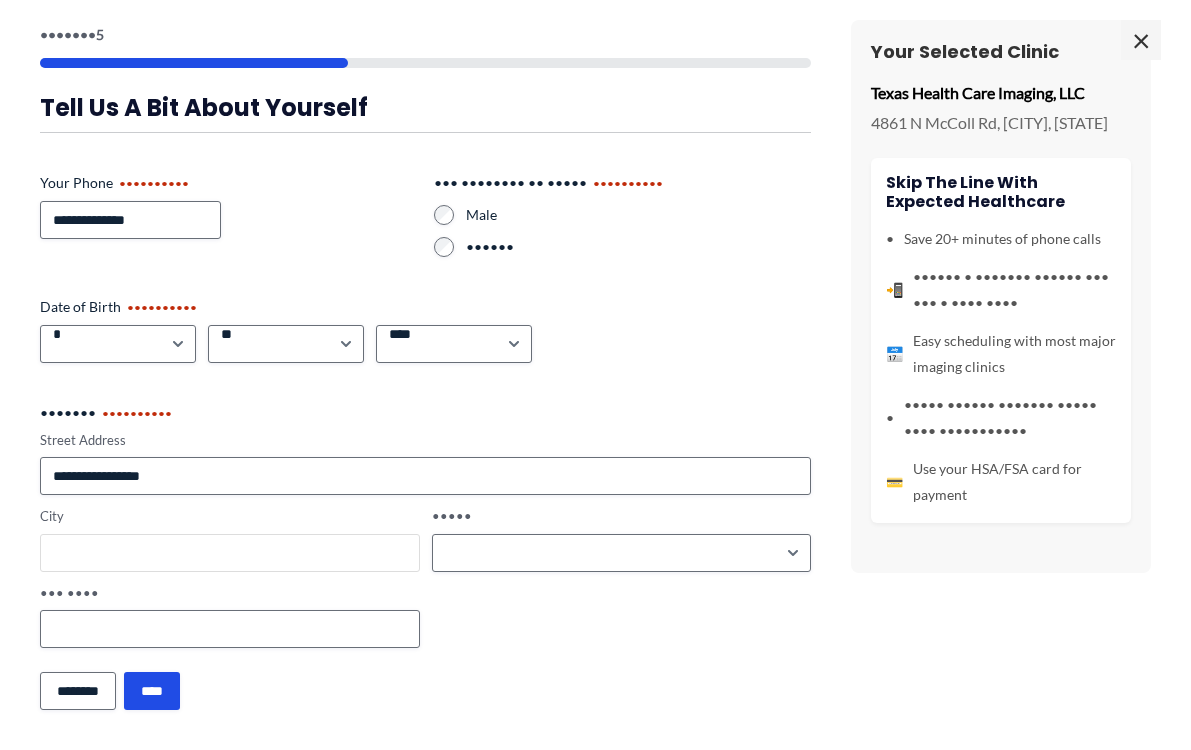 click on "City" at bounding box center (230, 553) 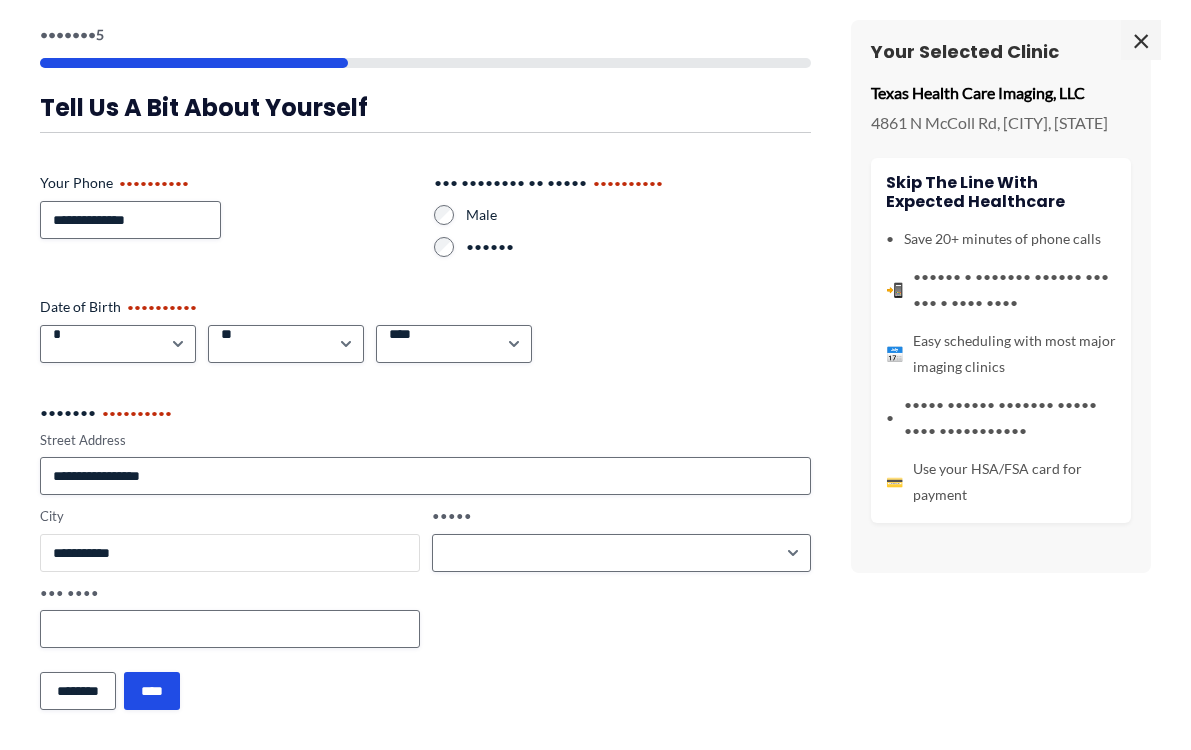 type on "•••••••••••" 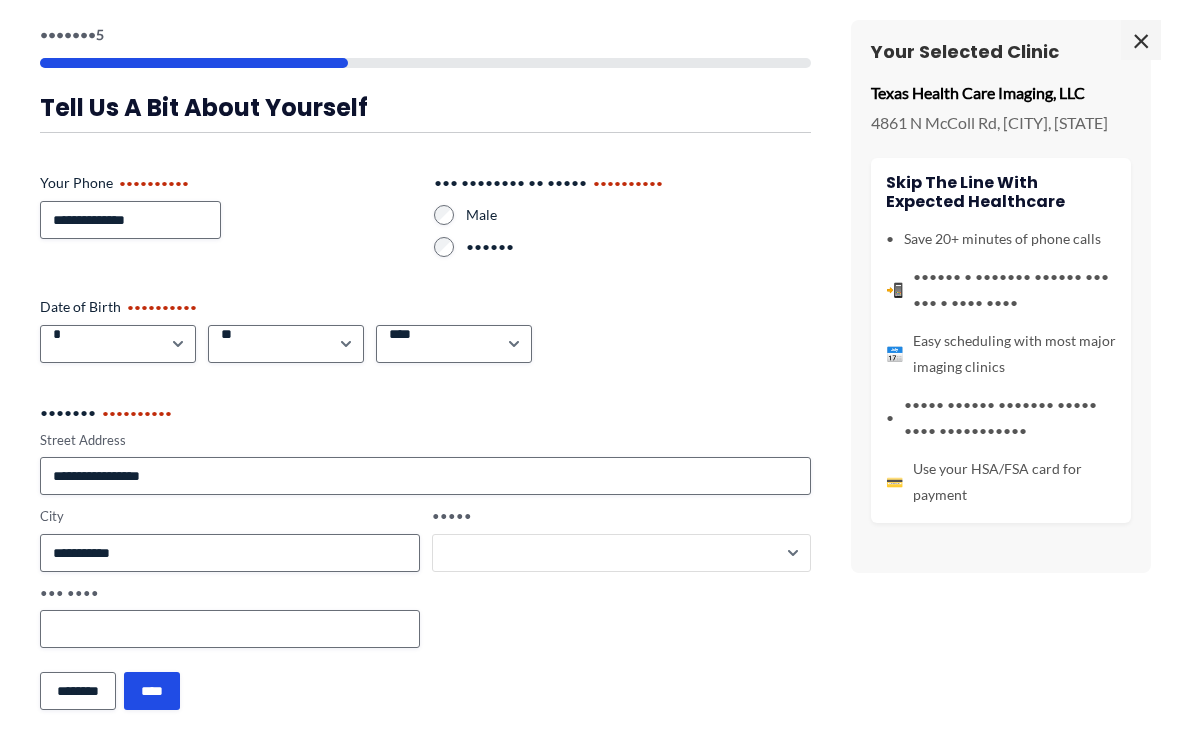 click on "••••••• •••••• •••••••••••••• ••••••• •••••••• •••••••••• •••••••• ••••••••••• •••••••• •••••••••••••••••••• ••••••• ••••••• •••• •••••• ••••• •••••••• ••••••• •••• •••••• •••••••• ••••••••• ••••• •••••••• ••••••••••••• •••••••• ••••••••• ••••••••••• •••••••• ••••••• •••••••• •••••• ••••••••••••• •••••••••• •••••••••• •••••••• •••••••••••••• •••••••••••• •••••••••••••••••••••••• •••• •••••••• •••••• •••••••••••• ••••••••••• •••••••••••• •••••••••••••• •••••••••••• ••••••••• ••••• •••• ••••••••••••••••••• ••••••• •••••••• •••••••••• ••••••••••••• ••••••••• ••••••• ••••••••••••••••••••• ••••••••••••••••••• ••••••••••••••••••••" at bounding box center (622, 553) 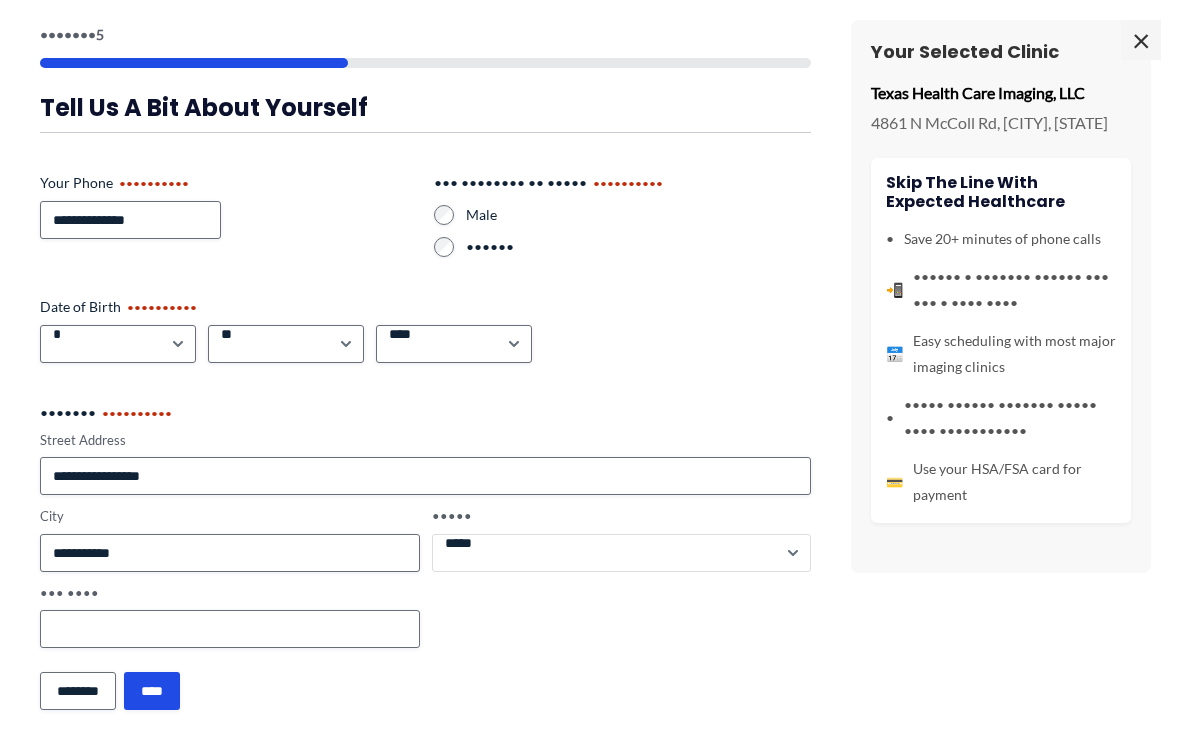 click on "••••••• •••••• •••••••••••••• ••••••• •••••••• •••••••••• •••••••• ••••••••••• •••••••• •••••••••••••••••••• ••••••• ••••••• •••• •••••• ••••• •••••••• ••••••• •••• •••••• •••••••• ••••••••• ••••• •••••••• ••••••••••••• •••••••• ••••••••• ••••••••••• •••••••• ••••••• •••••••• •••••• ••••••••••••• •••••••••• •••••••••• •••••••• •••••••••••••• •••••••••••• •••••••••••••••••••••••• •••• •••••••• •••••• •••••••••••• ••••••••••• •••••••••••• •••••••••••••• •••••••••••• ••••••••• ••••• •••• ••••••••••••••••••• ••••••• •••••••• •••••••••• ••••••••••••• ••••••••• ••••••• ••••••••••••••••••••• ••••••••••••••••••• ••••••••••••••••••••" at bounding box center (622, 553) 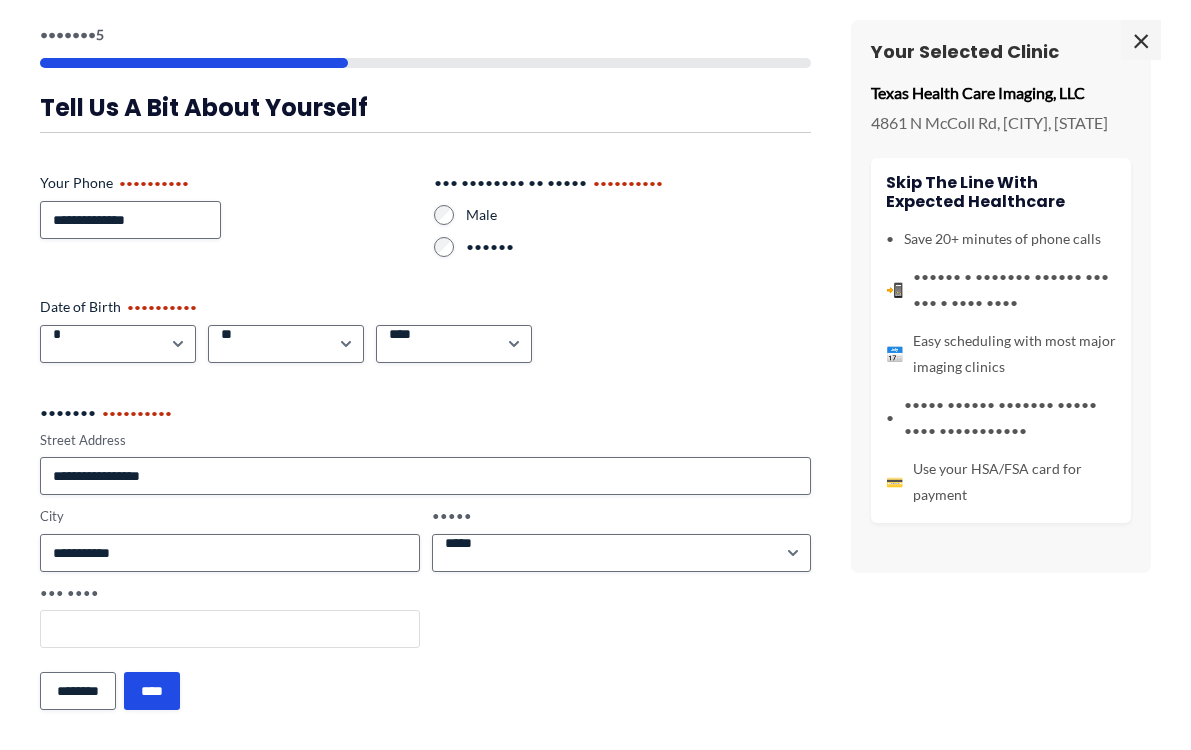 click on "••• ••••" at bounding box center [230, 629] 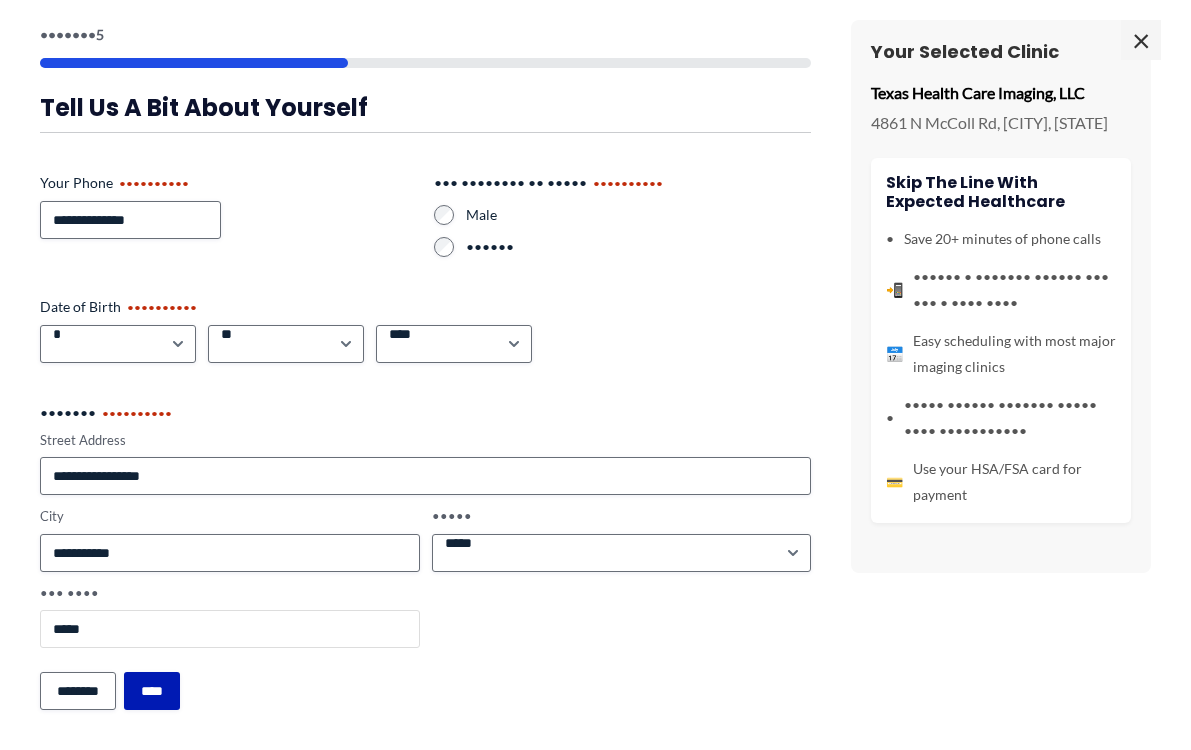 type on "*****" 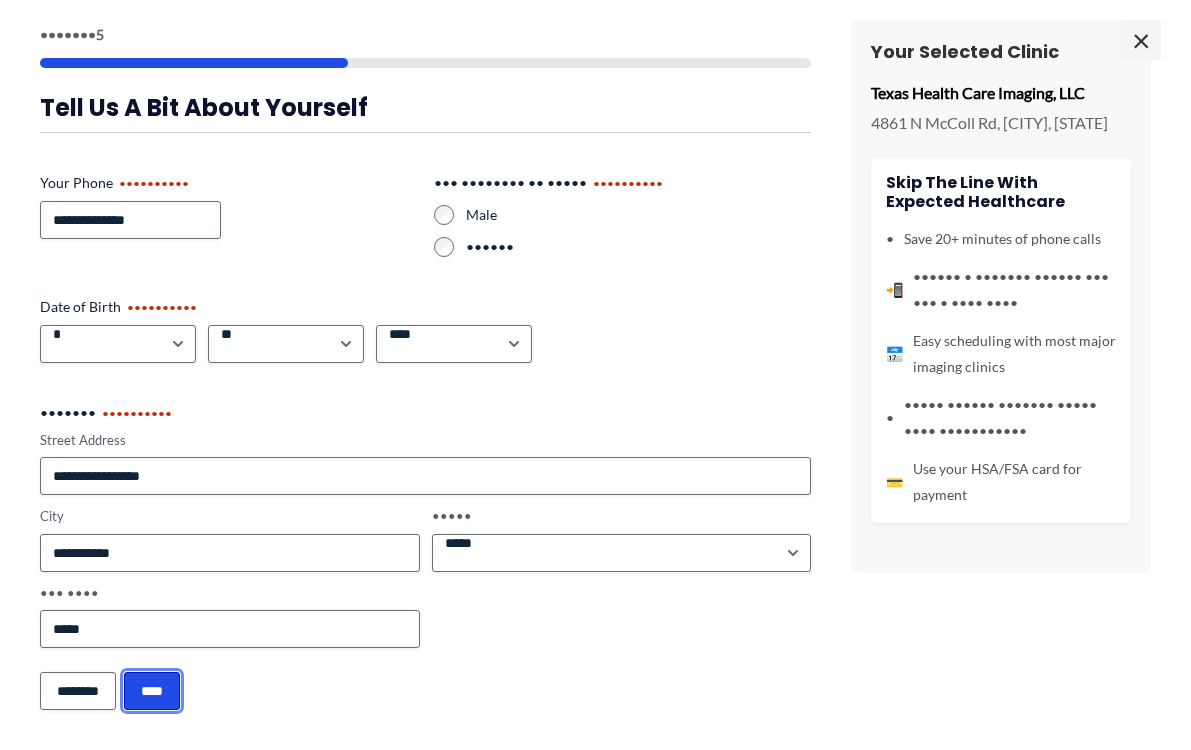 click on "••••" at bounding box center [152, 691] 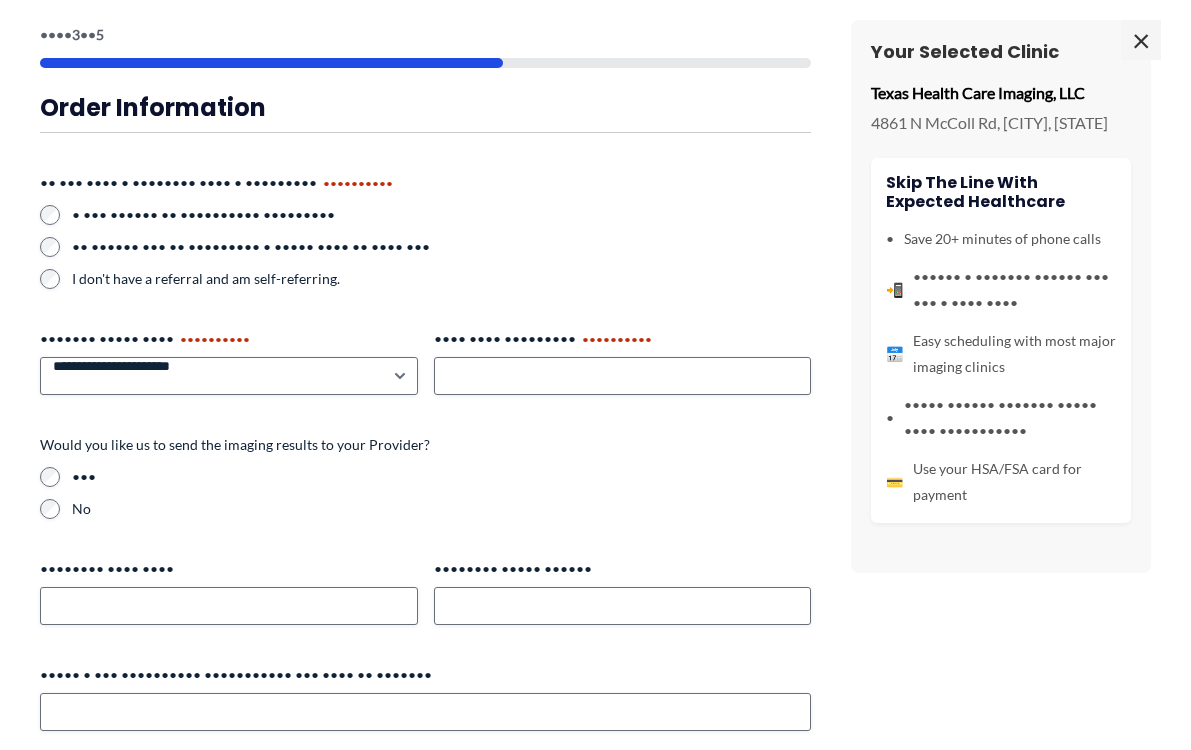 scroll, scrollTop: 0, scrollLeft: 0, axis: both 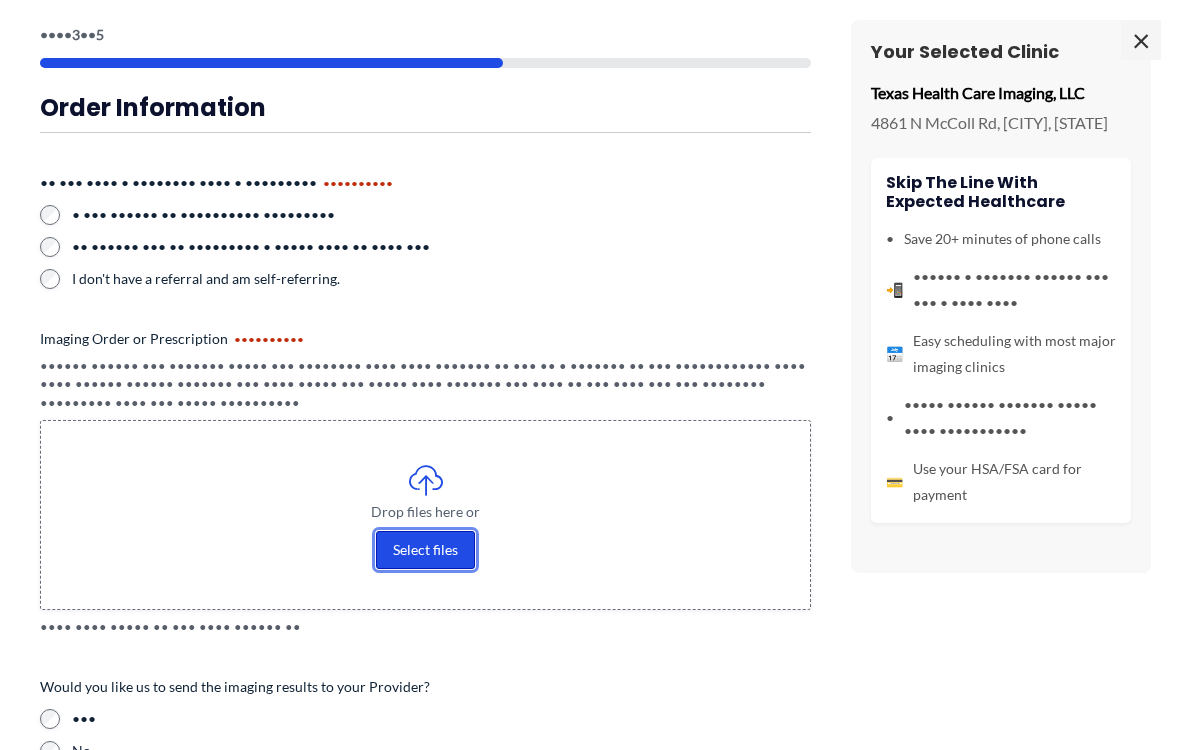 click on "Select files" at bounding box center (425, 550) 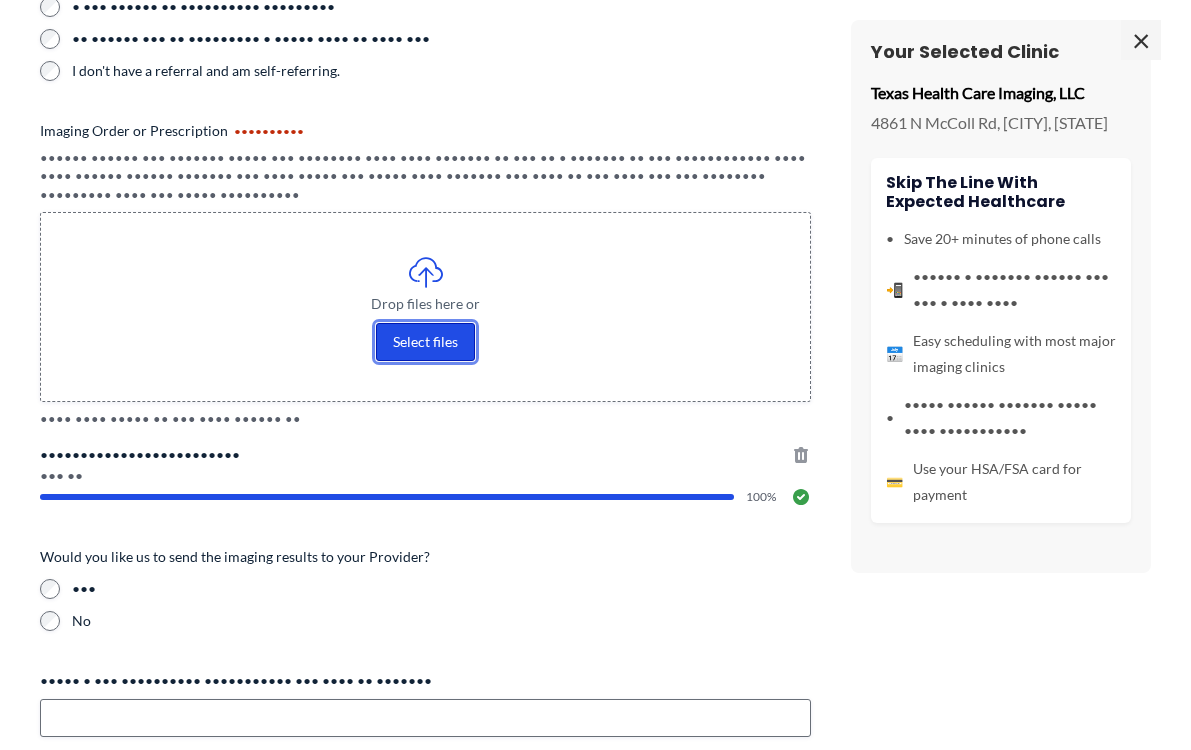 scroll, scrollTop: 376, scrollLeft: 0, axis: vertical 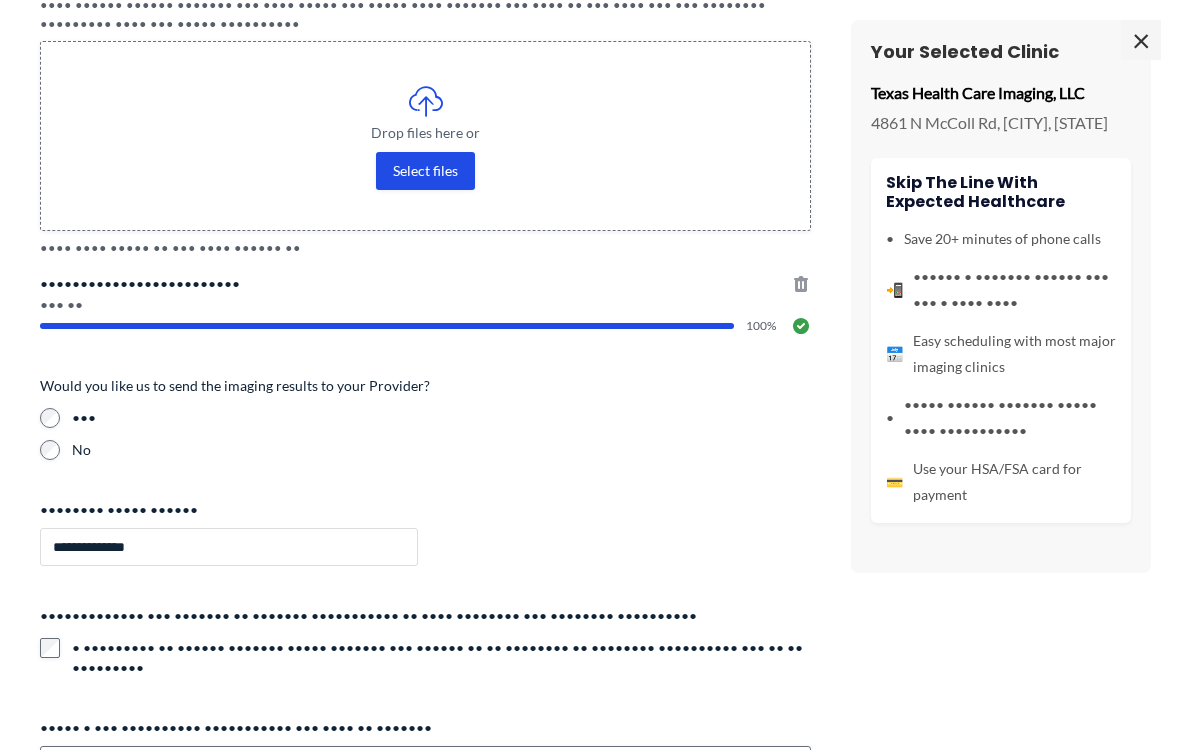 click on "••••••••••••••" at bounding box center [229, 547] 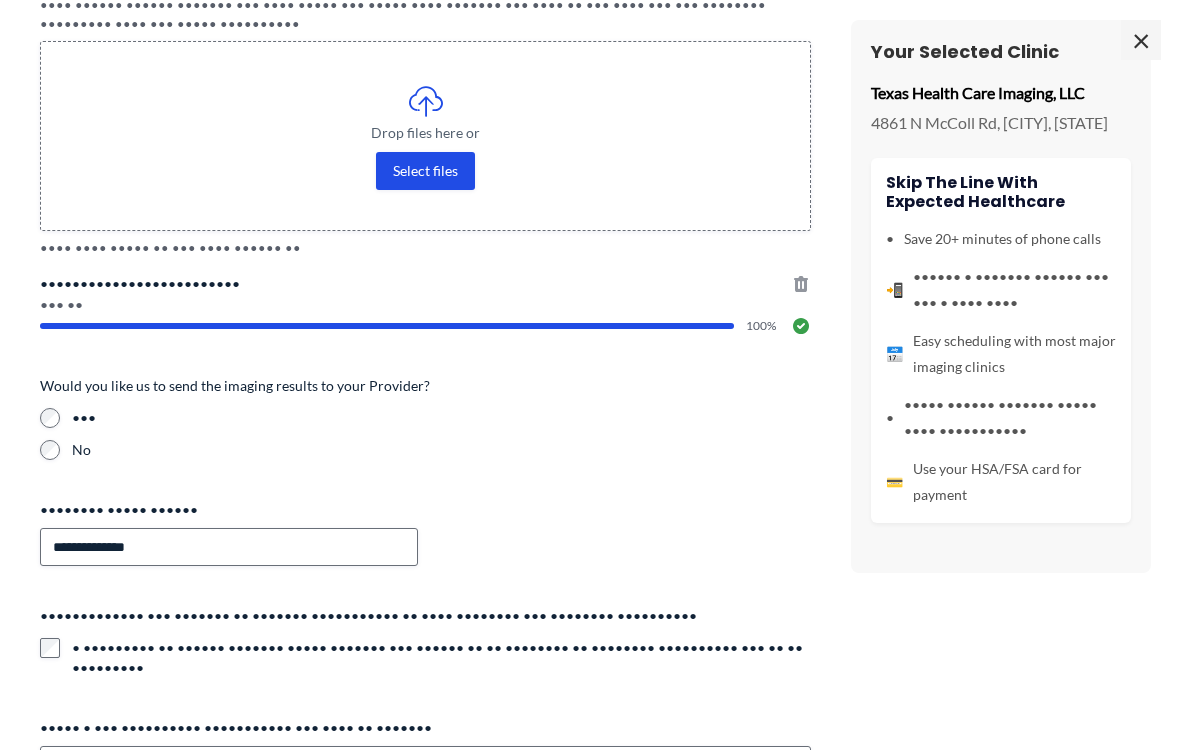 click on "**********" at bounding box center [425, 248] 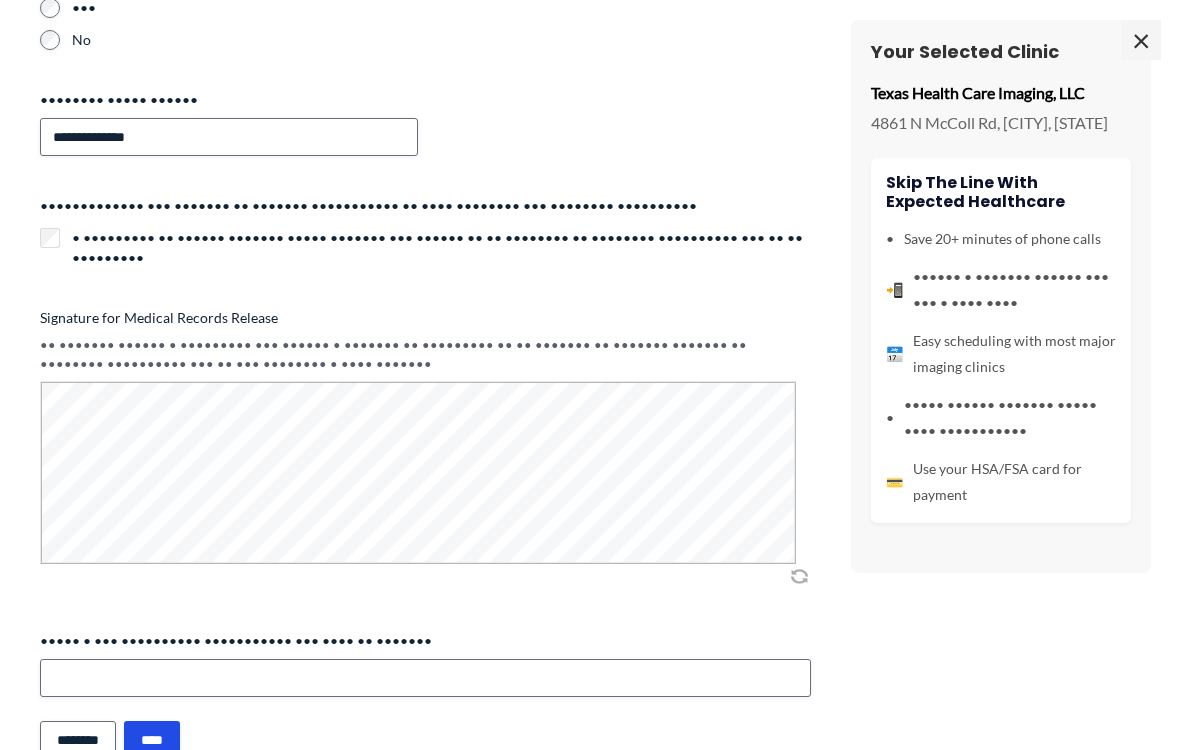 scroll, scrollTop: 897, scrollLeft: 0, axis: vertical 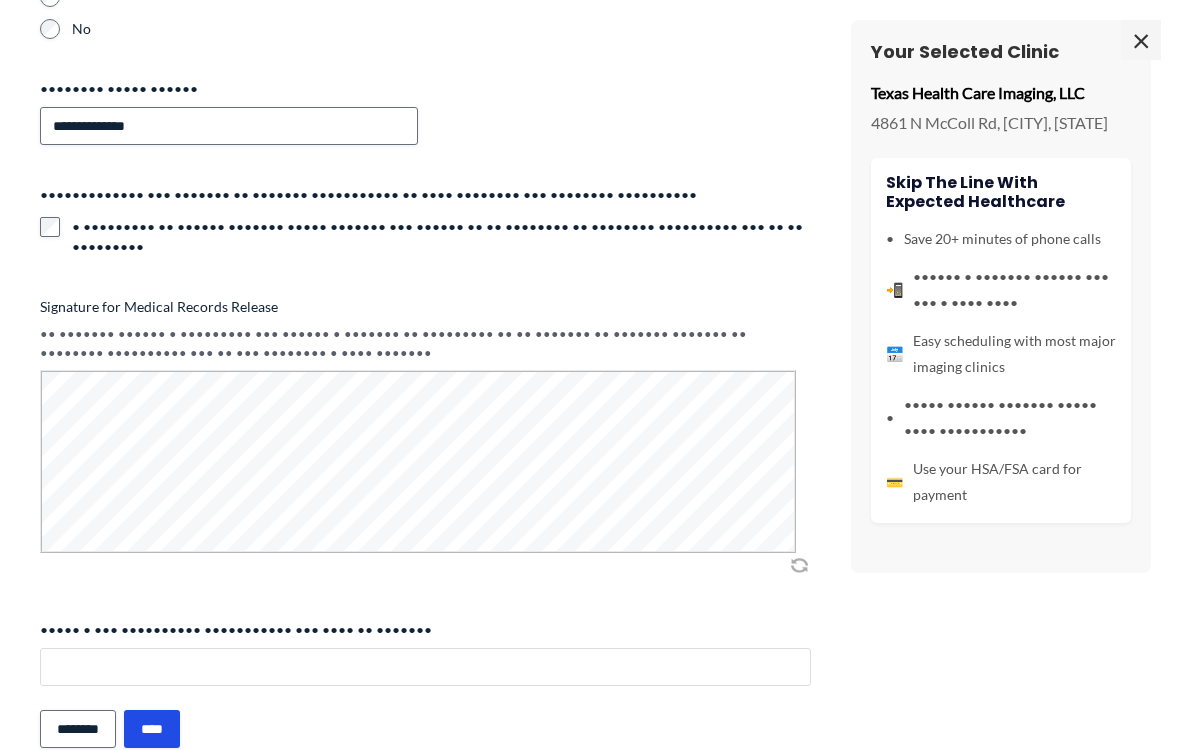 click on "••••• • ••• •••••••••• ••••••••••• ••• •••• •• •••••••" at bounding box center (425, 667) 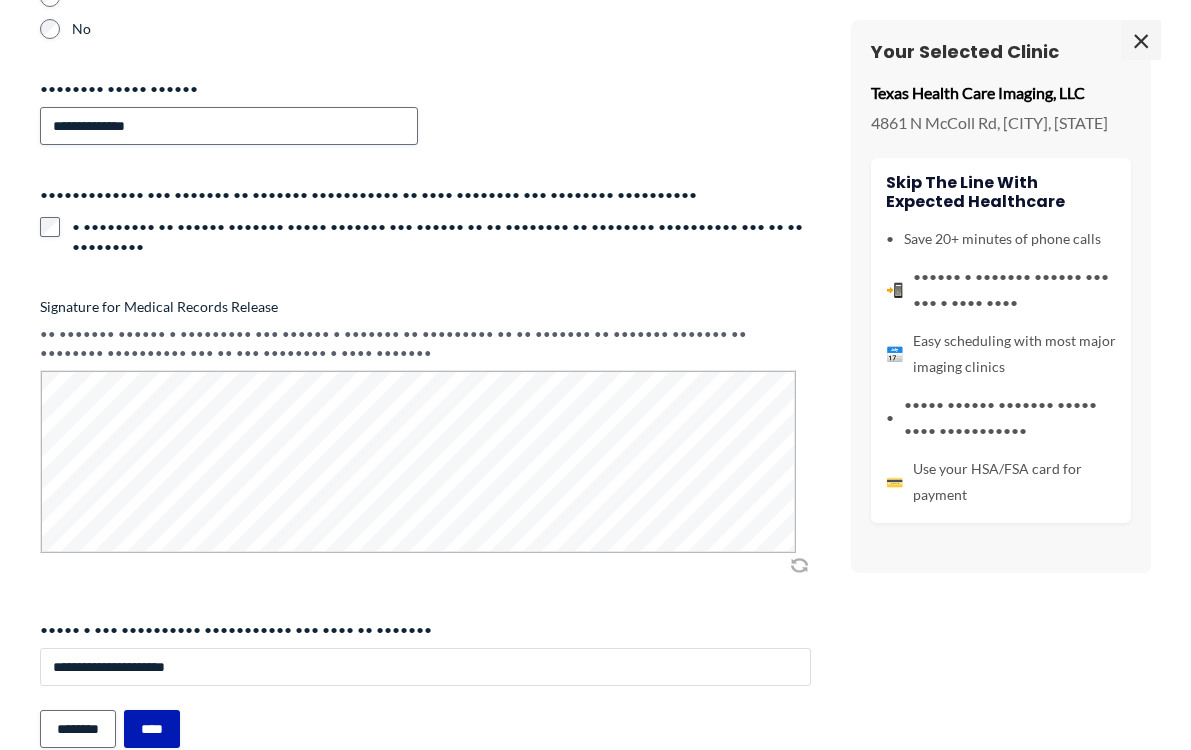 type on "••••••••••••••••••••••" 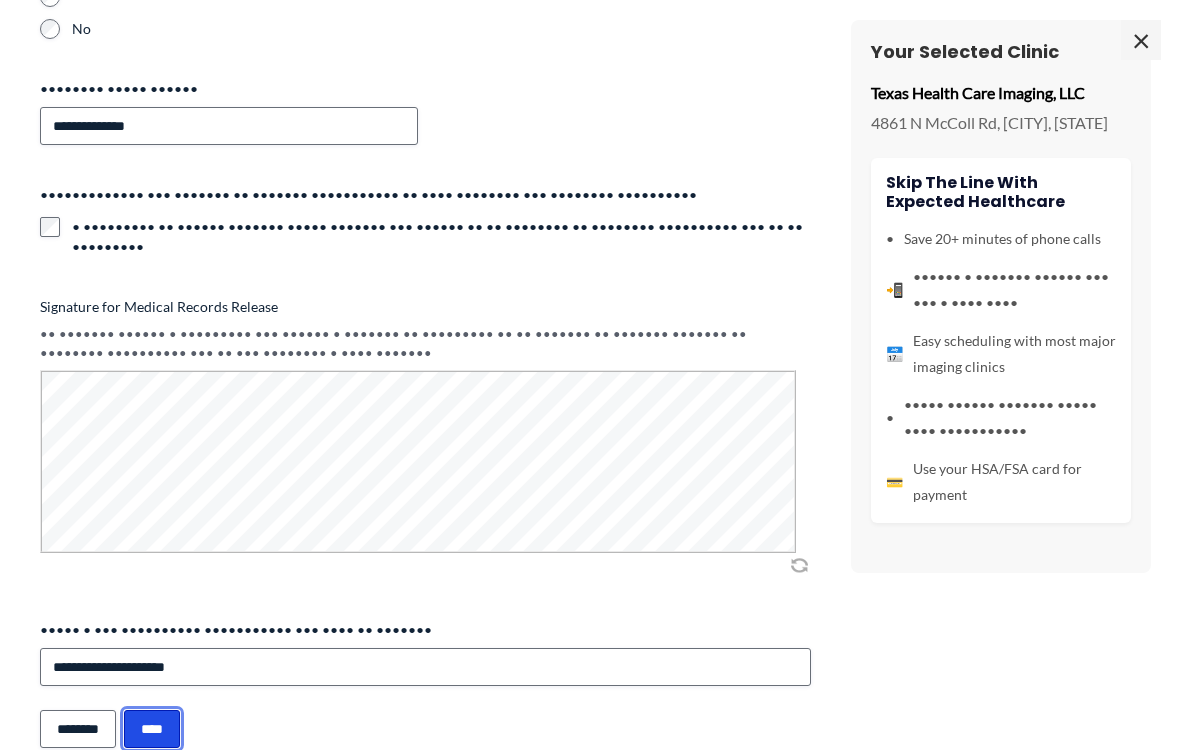 click on "••••" at bounding box center [152, 729] 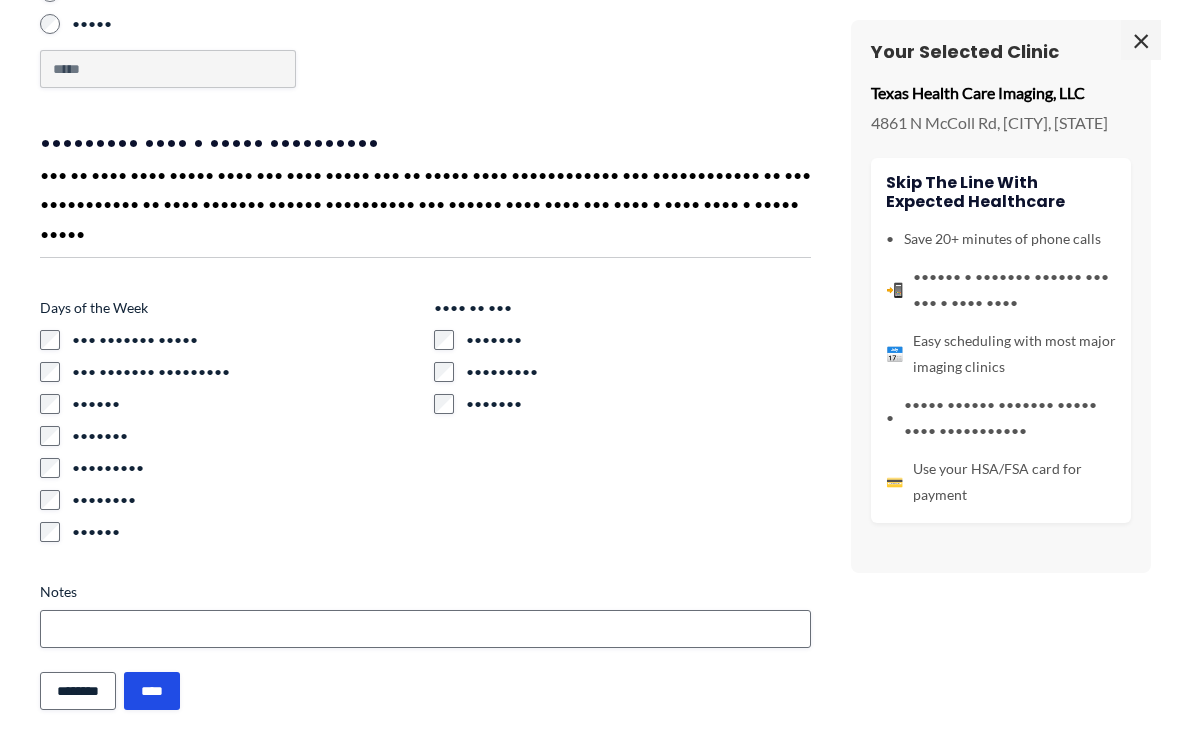 scroll, scrollTop: 0, scrollLeft: 0, axis: both 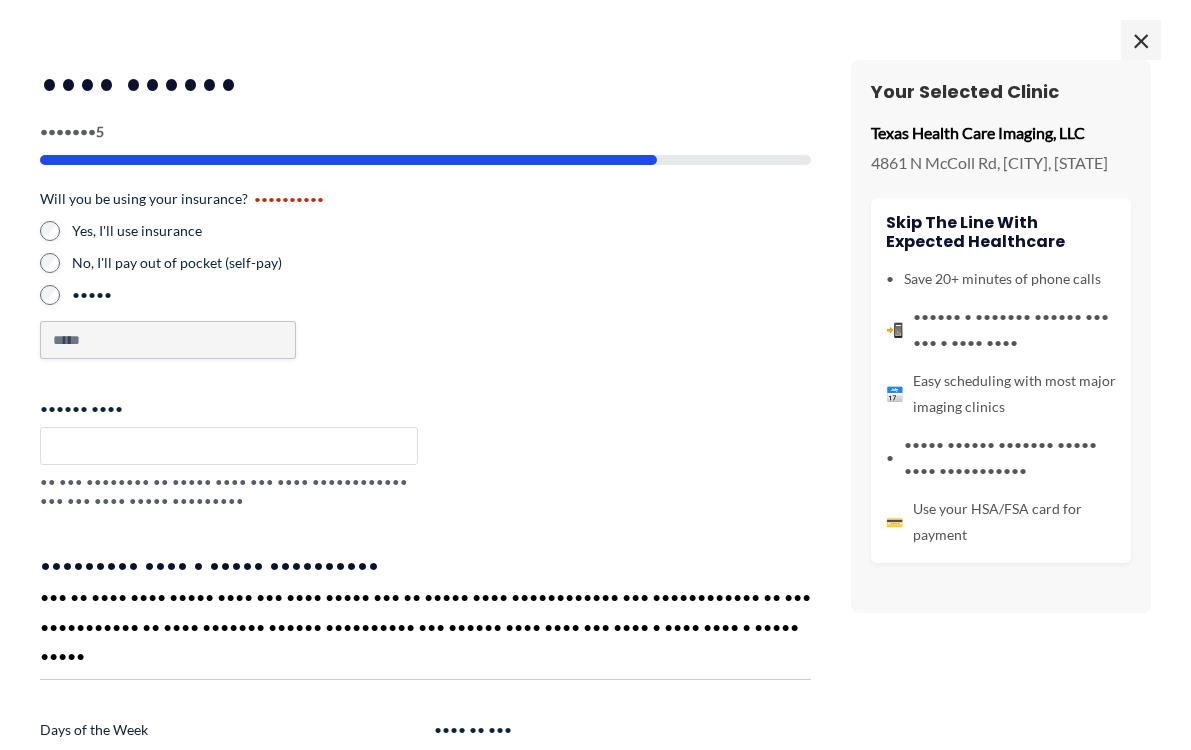 click on "•••••• ••••" at bounding box center (229, 446) 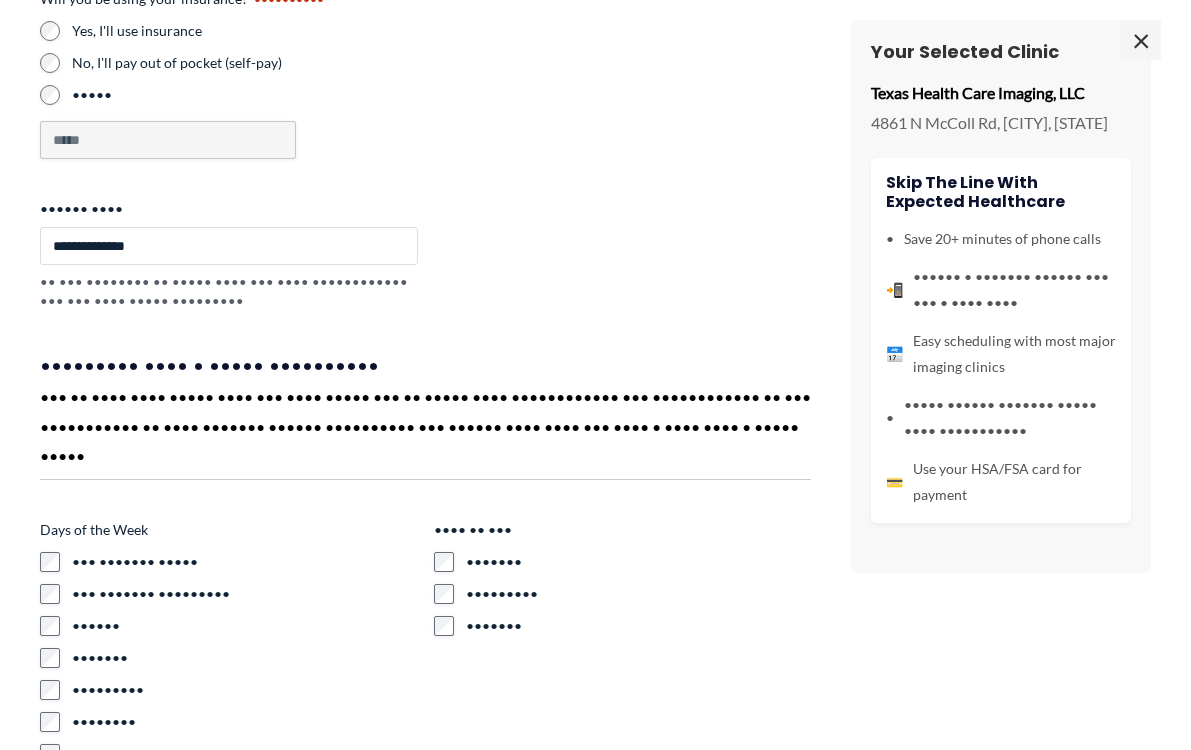 scroll, scrollTop: 392, scrollLeft: 0, axis: vertical 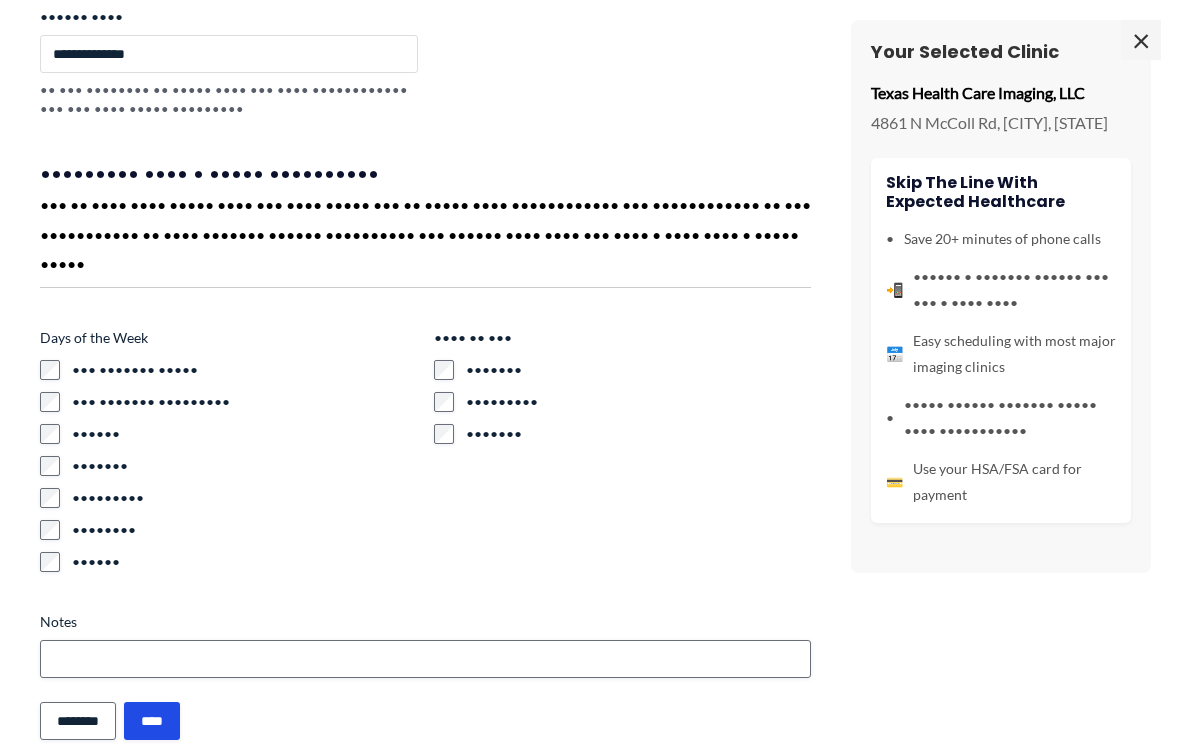 type on "•••••••••••••" 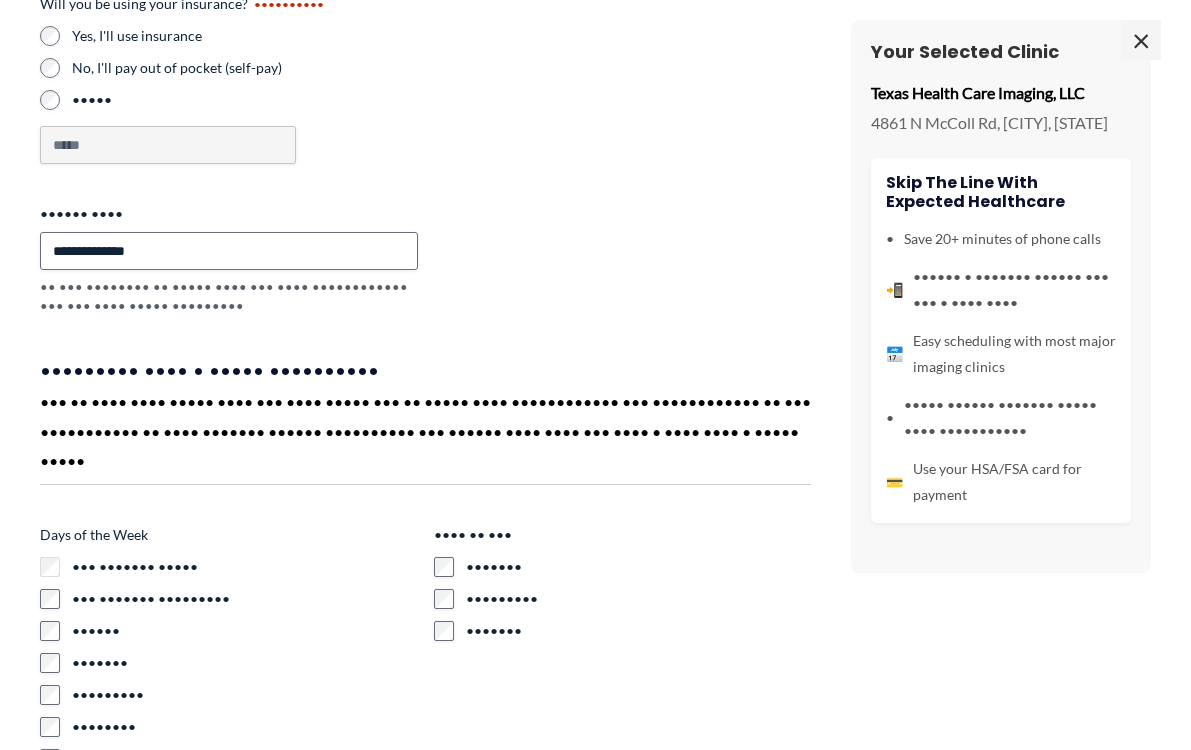 scroll, scrollTop: 192, scrollLeft: 0, axis: vertical 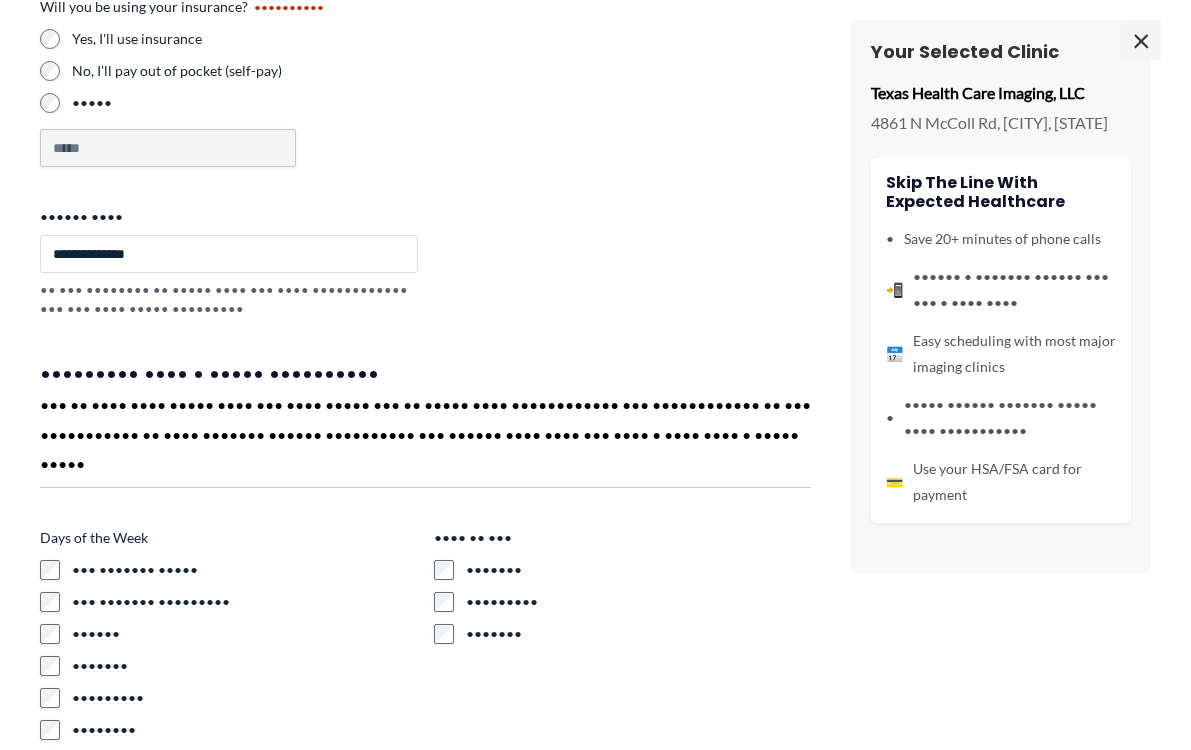 click on "•••••••••••••" at bounding box center [229, 254] 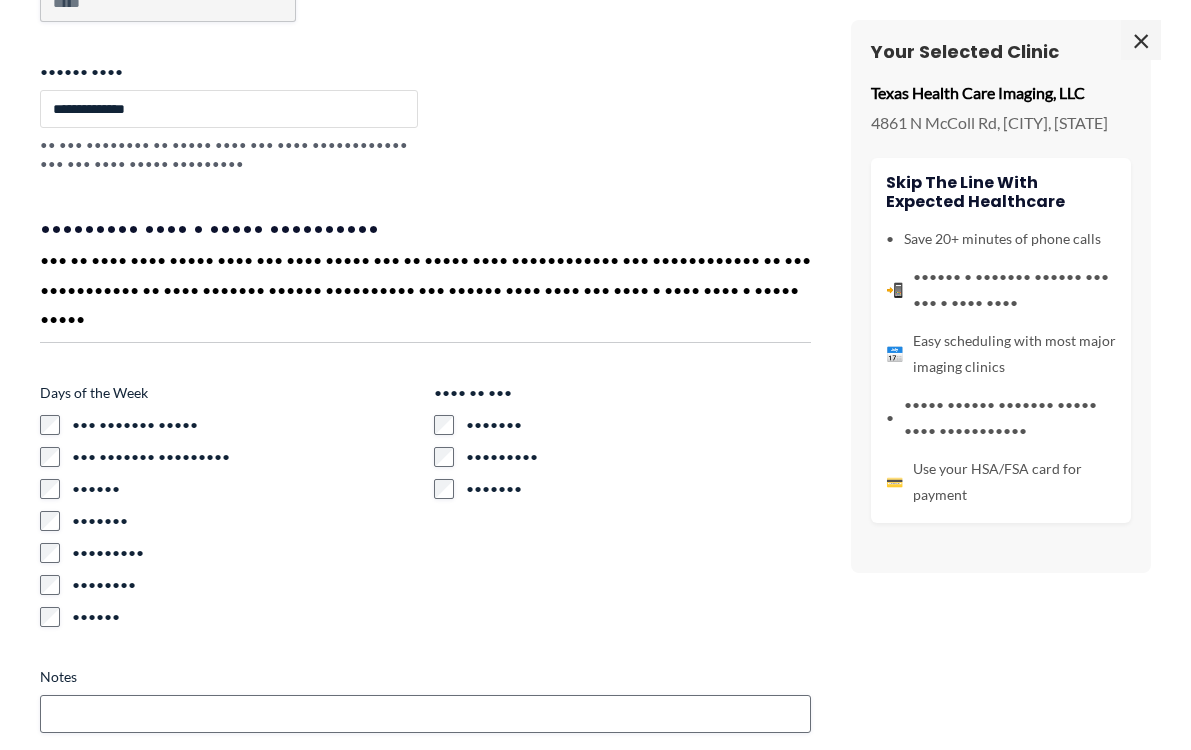 scroll, scrollTop: 392, scrollLeft: 0, axis: vertical 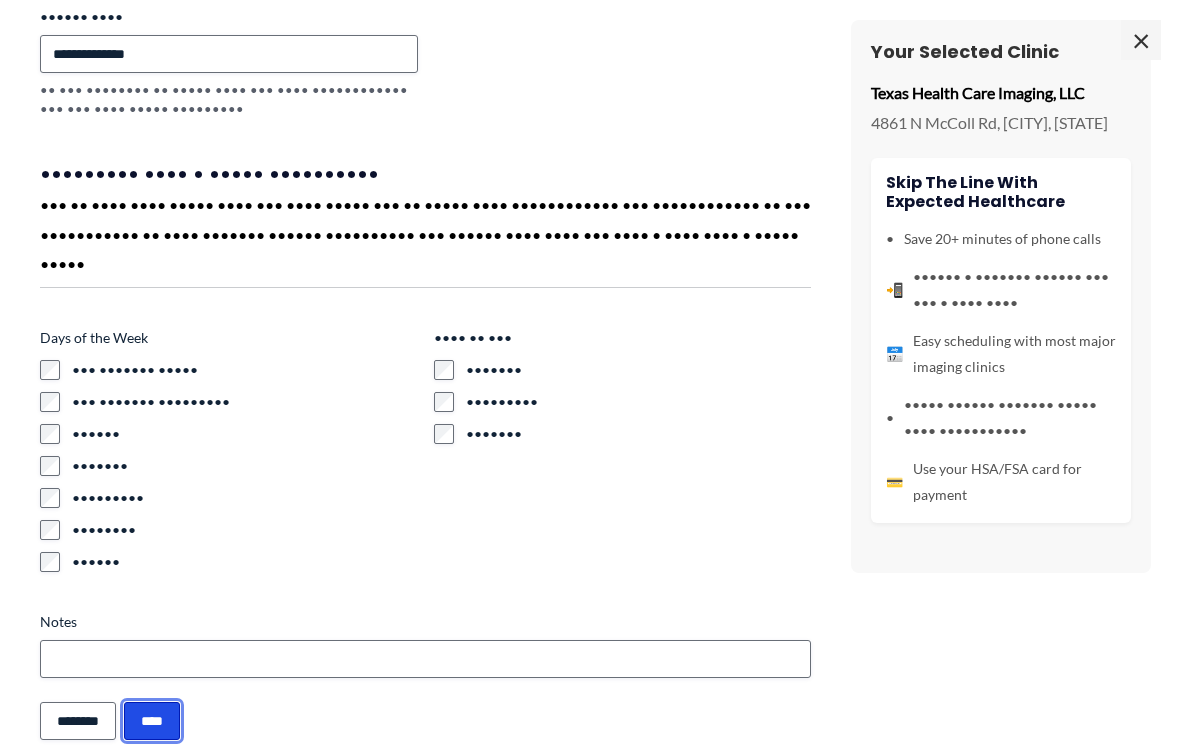 click on "••••" at bounding box center [152, 721] 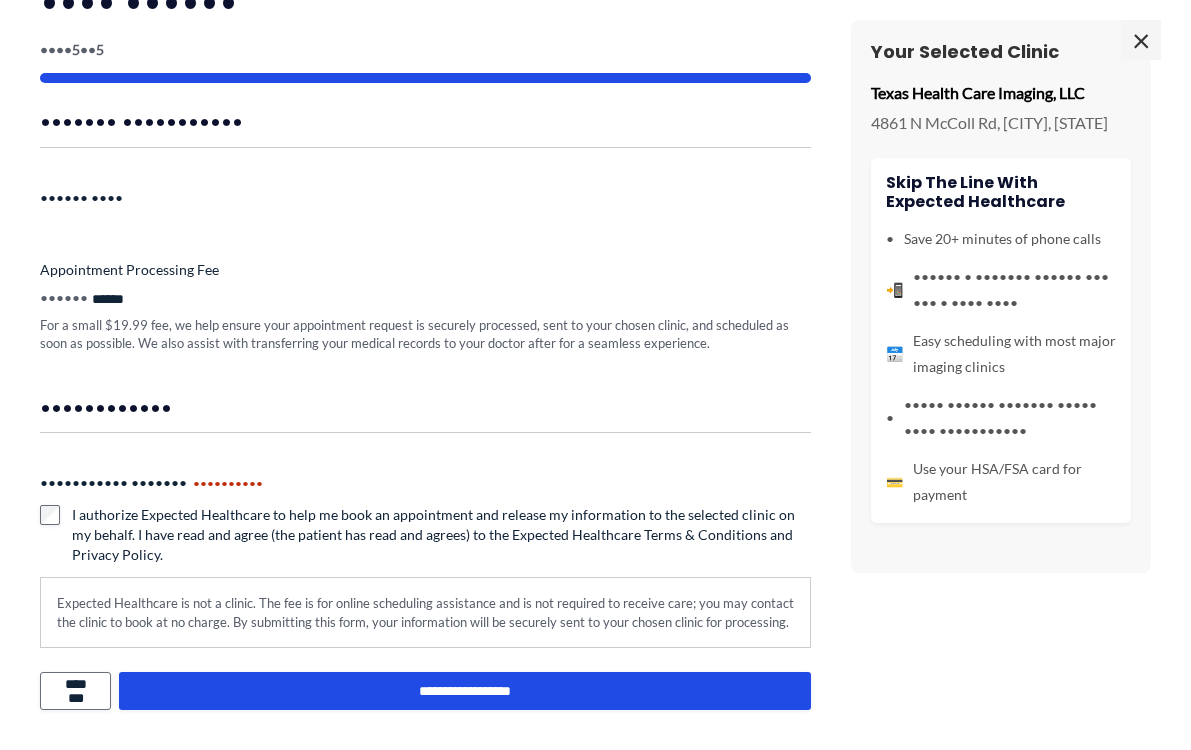 scroll, scrollTop: 59, scrollLeft: 0, axis: vertical 